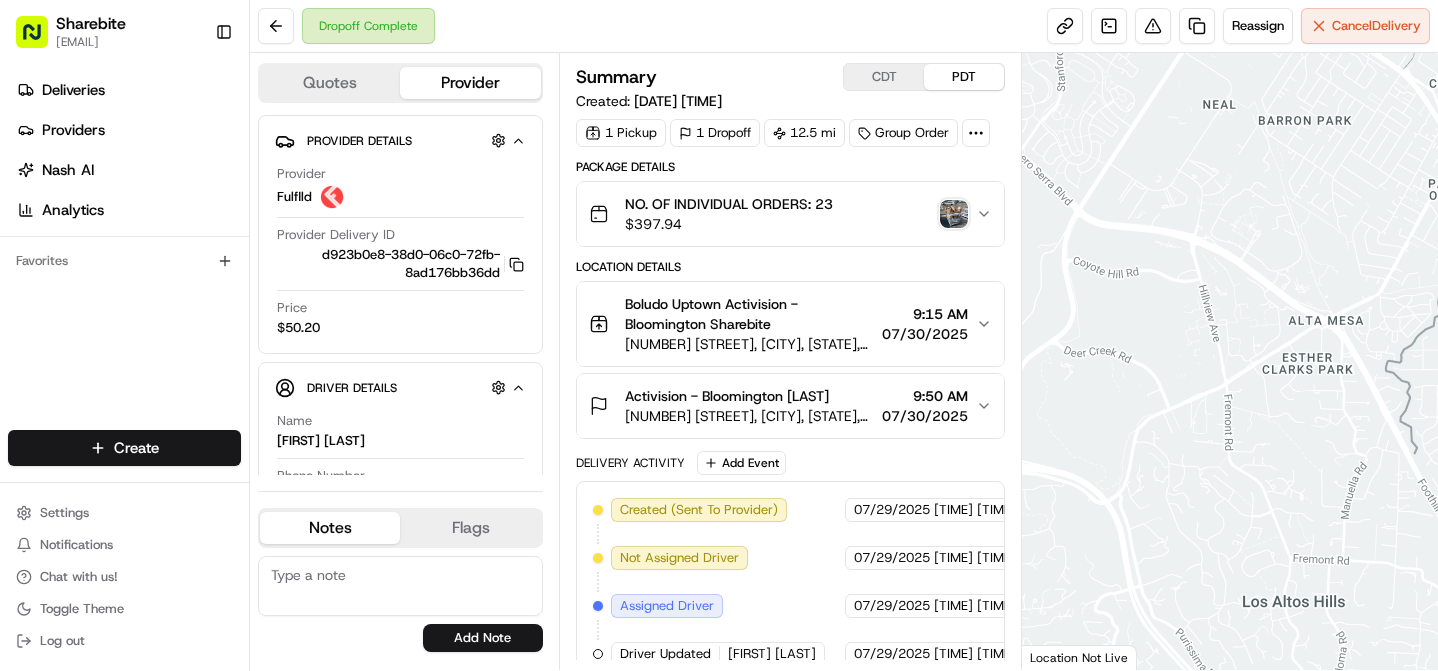 scroll, scrollTop: 0, scrollLeft: 0, axis: both 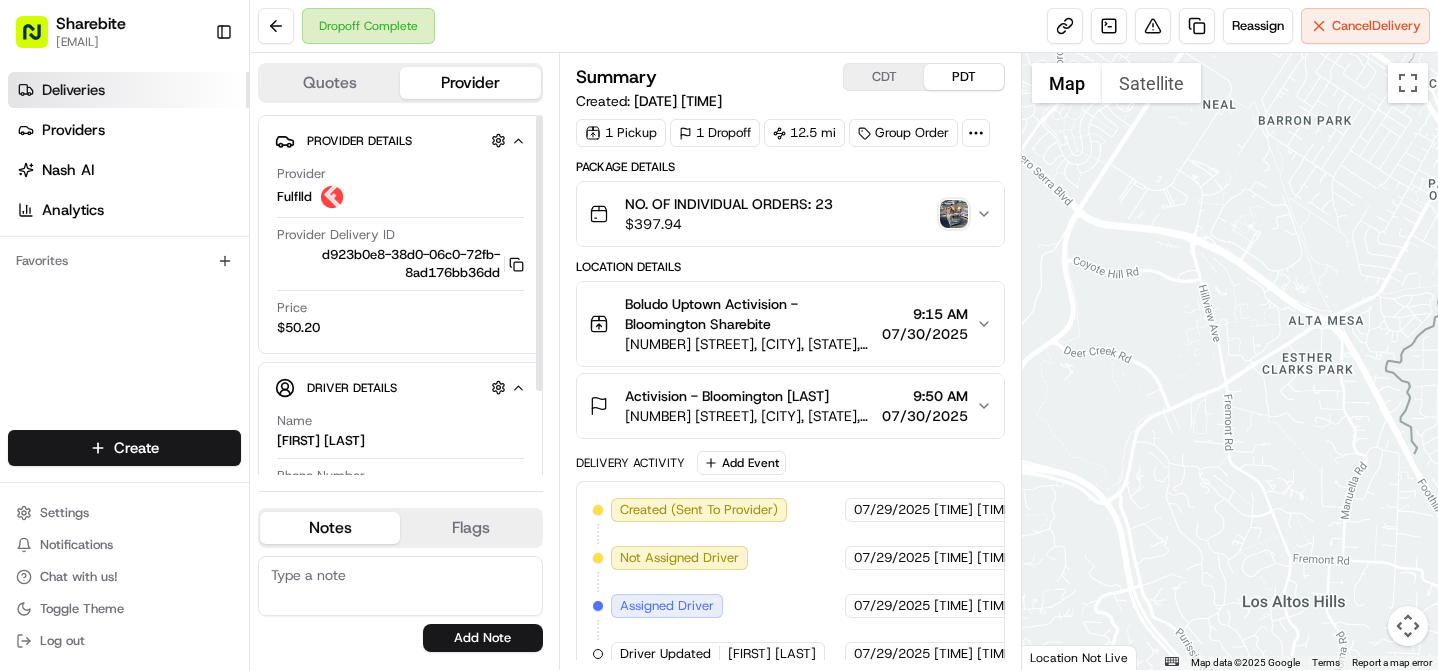 click on "Deliveries" at bounding box center [73, 90] 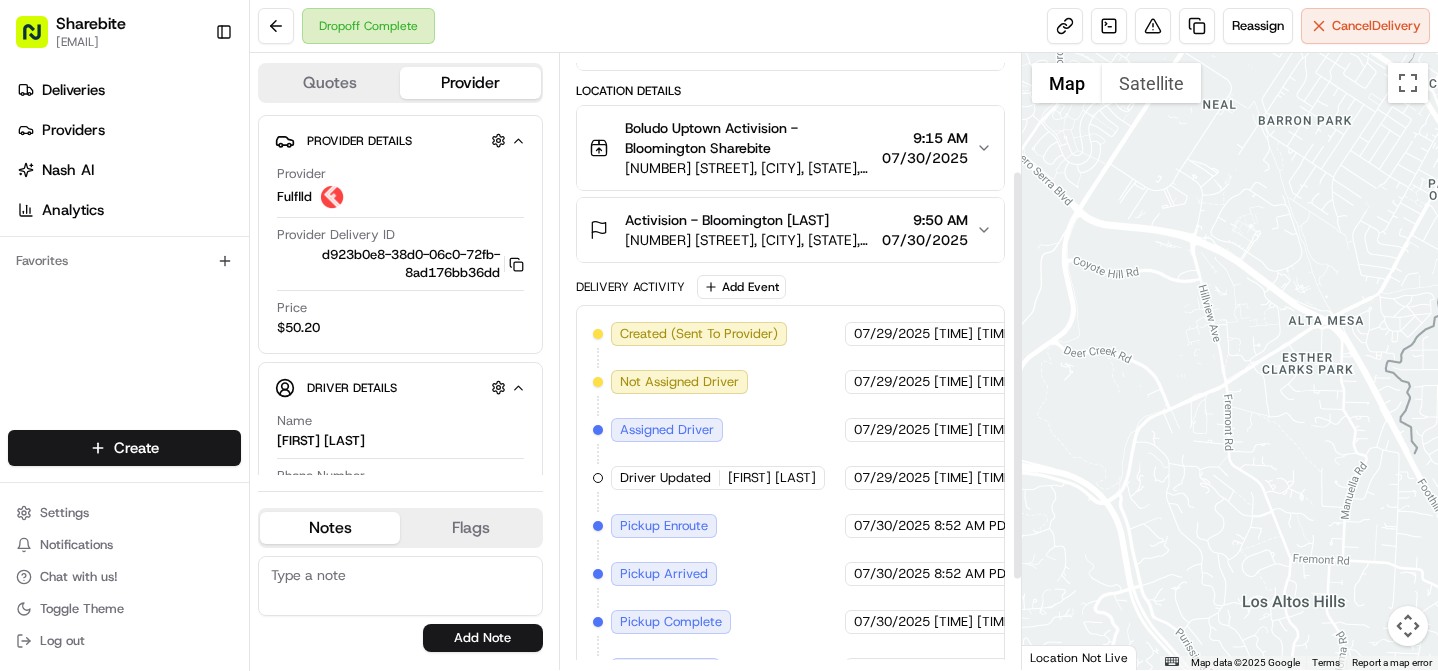 scroll, scrollTop: 0, scrollLeft: 0, axis: both 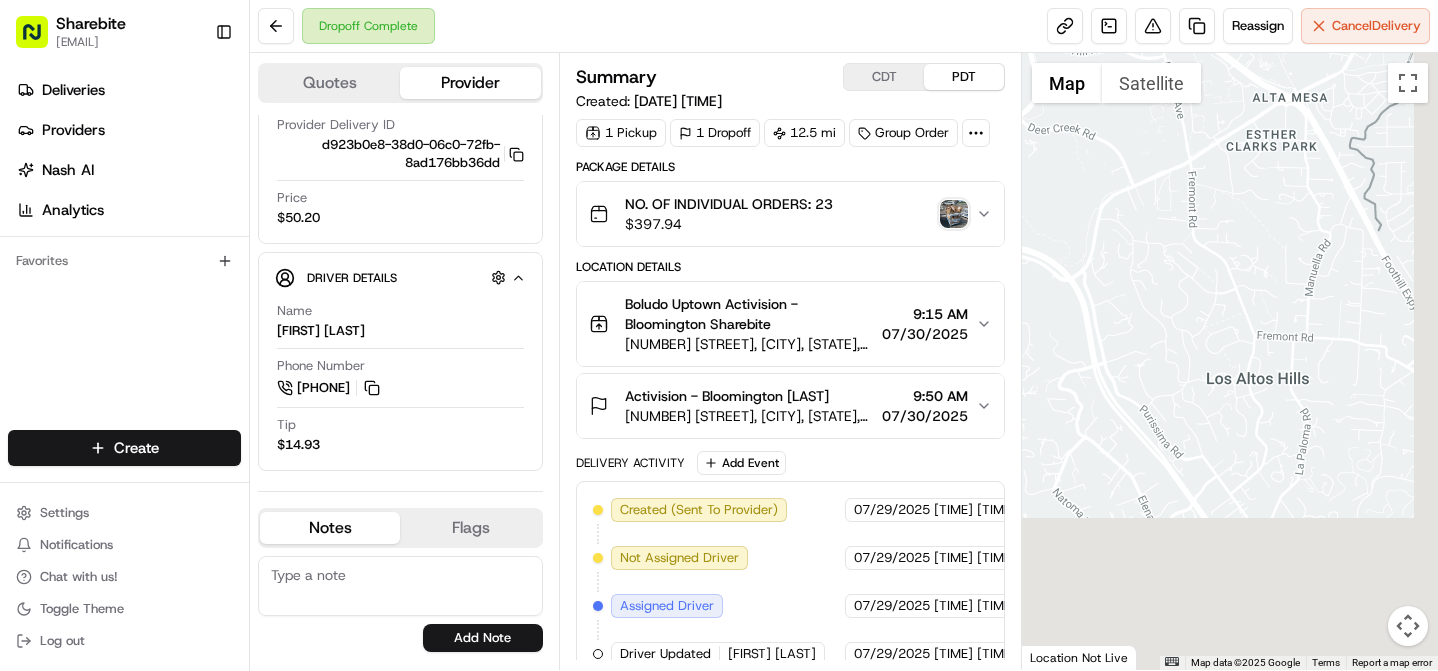 drag, startPoint x: 1204, startPoint y: 395, endPoint x: 1164, endPoint y: 136, distance: 262.0706 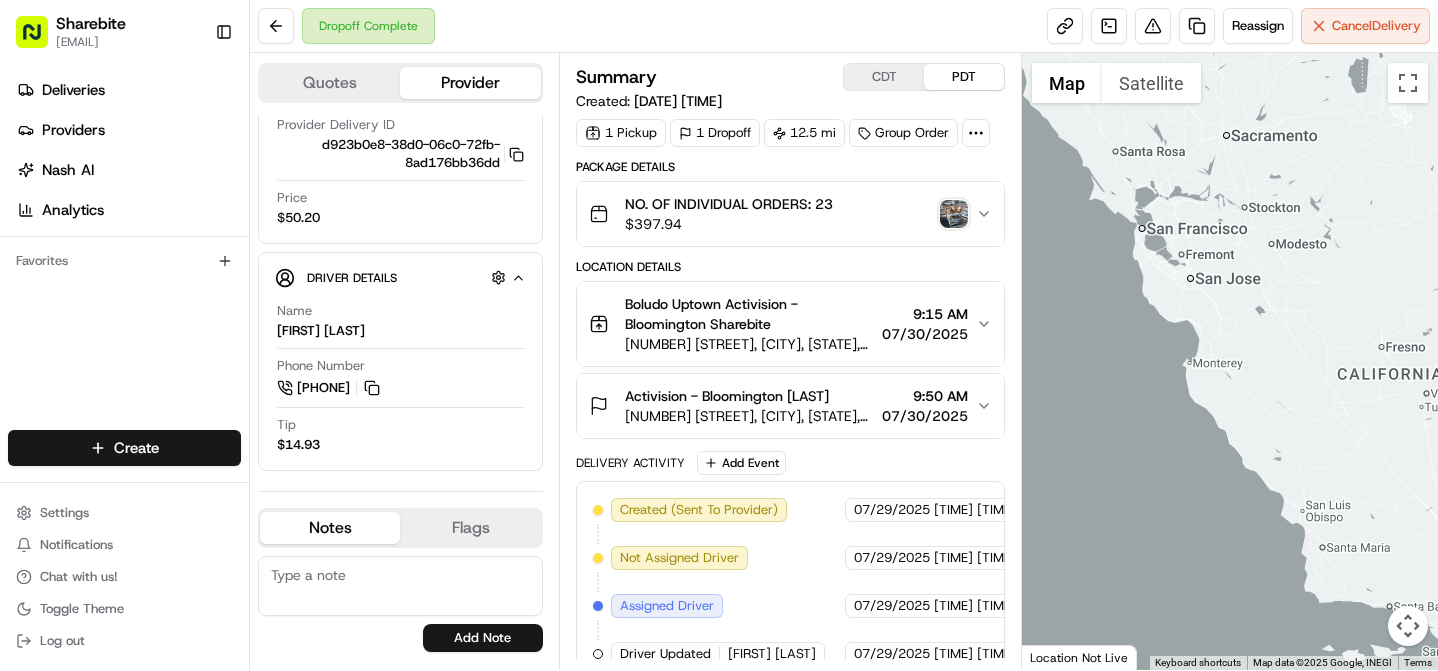 drag, startPoint x: 1271, startPoint y: 228, endPoint x: 1115, endPoint y: 344, distance: 194.40164 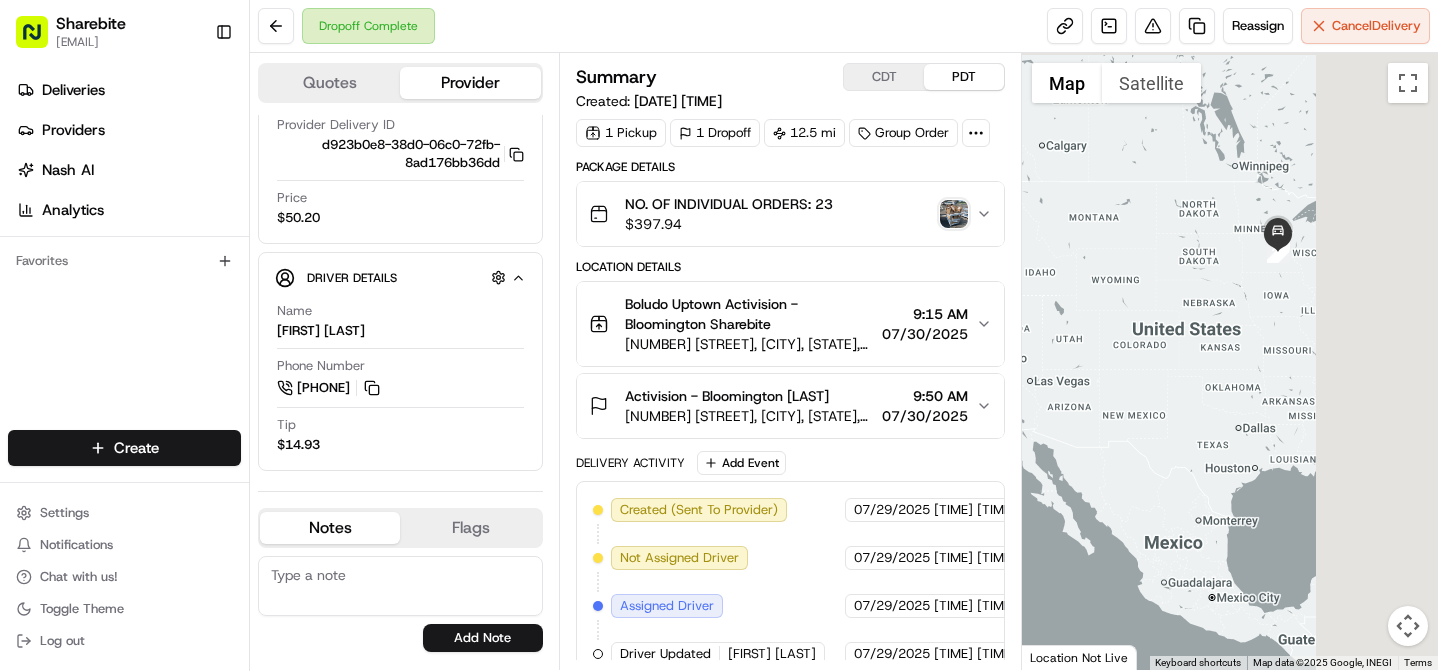 drag, startPoint x: 1379, startPoint y: 227, endPoint x: 1061, endPoint y: 335, distance: 335.83923 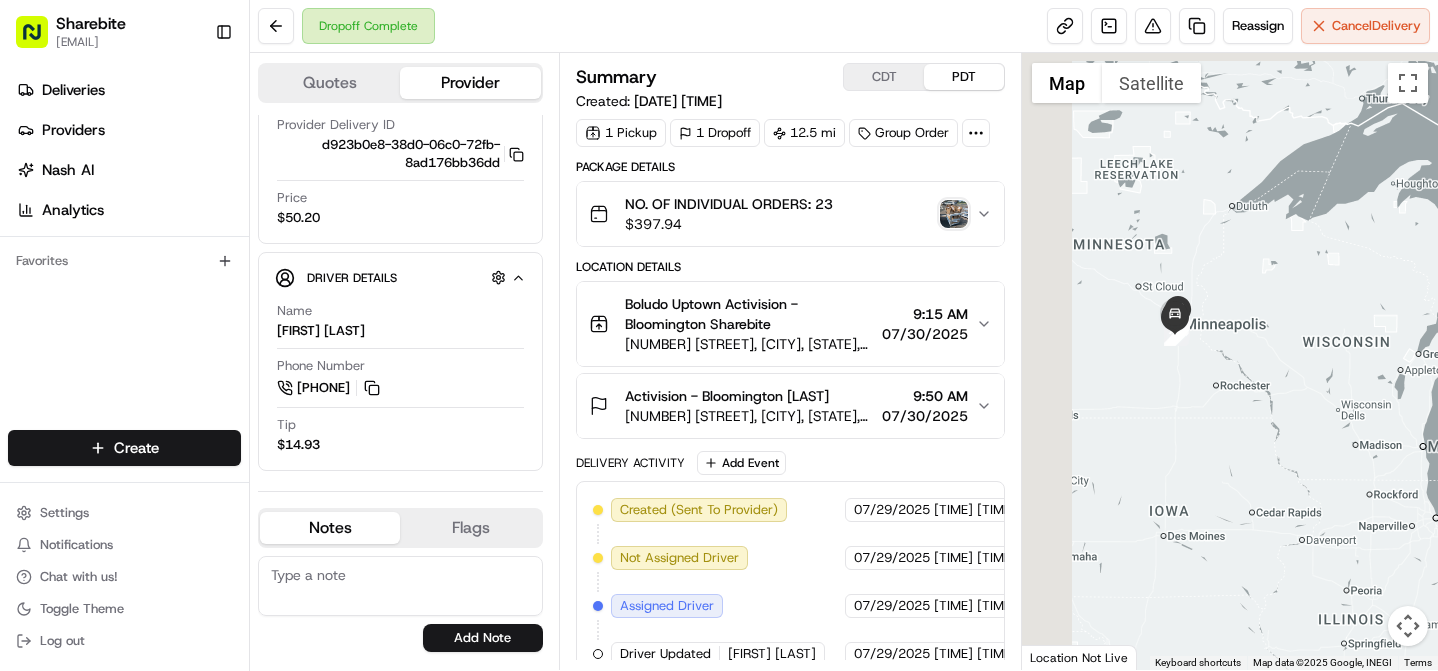 drag, startPoint x: 1164, startPoint y: 209, endPoint x: 1231, endPoint y: 328, distance: 136.565 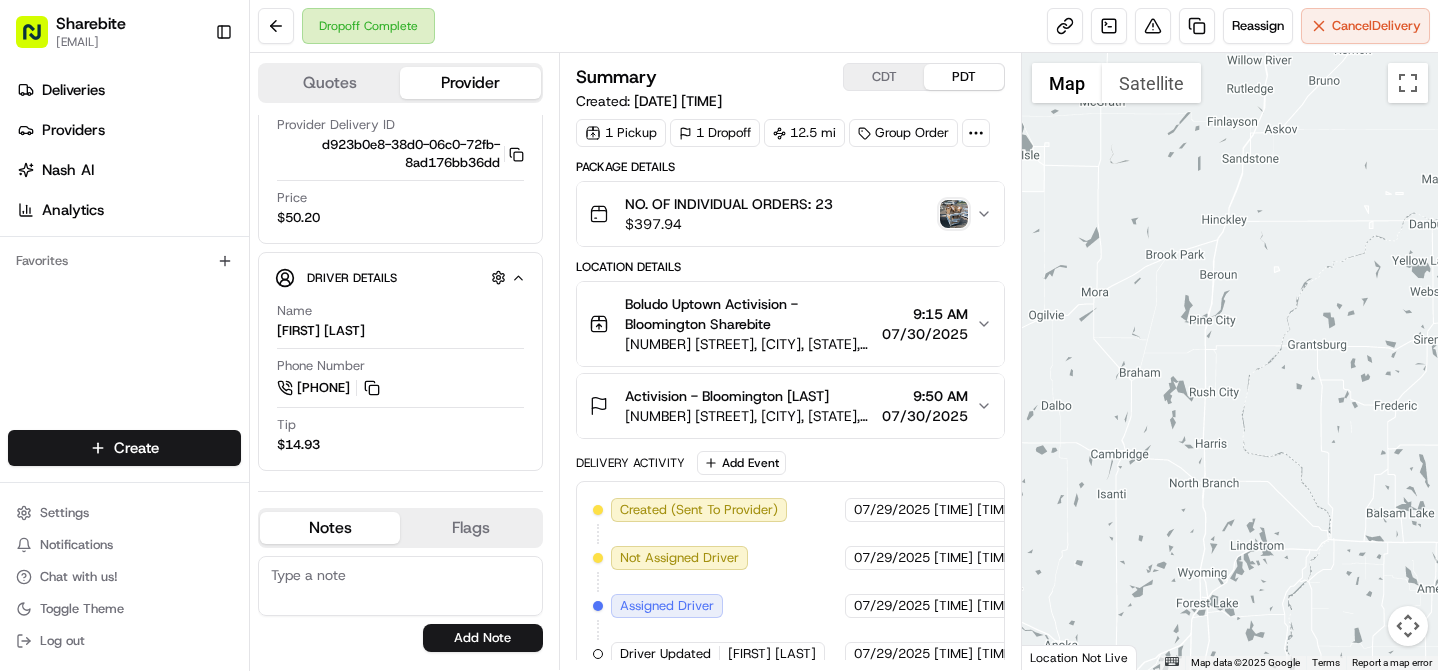 drag, startPoint x: 1291, startPoint y: 294, endPoint x: 1350, endPoint y: 130, distance: 174.29 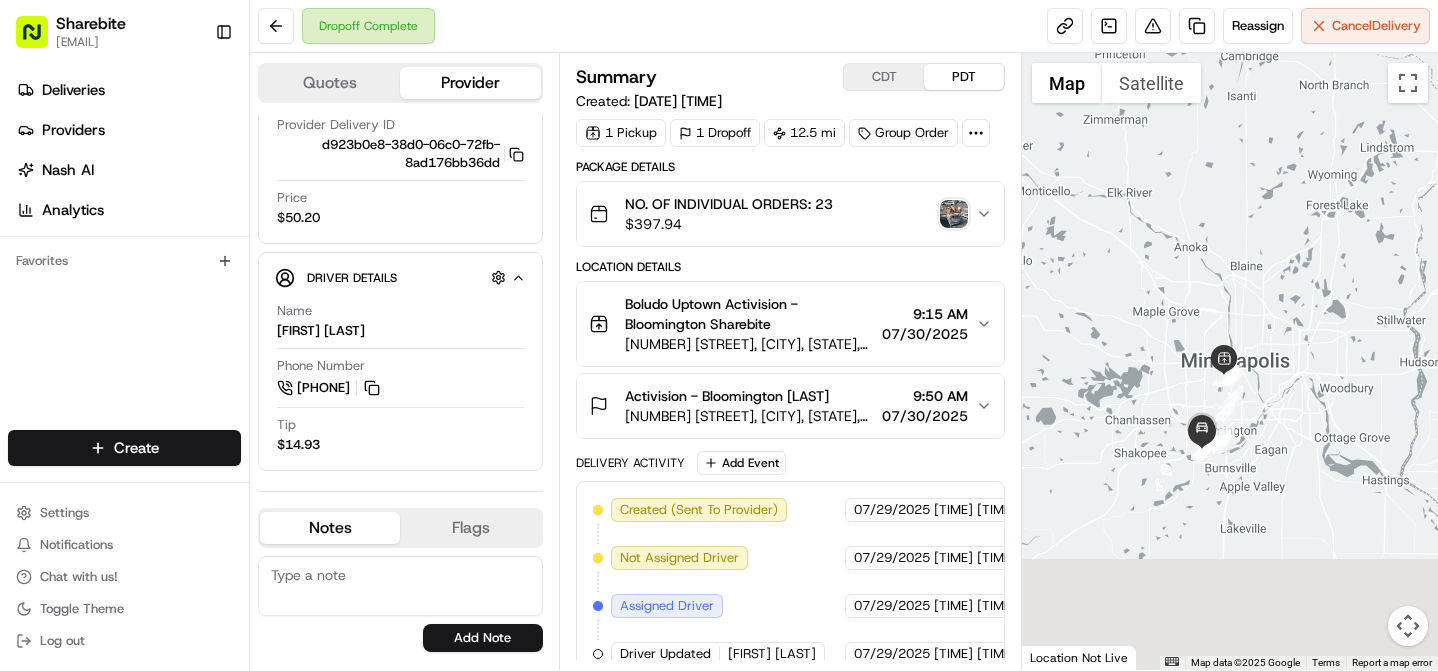 drag, startPoint x: 1196, startPoint y: 483, endPoint x: 1266, endPoint y: 262, distance: 231.82104 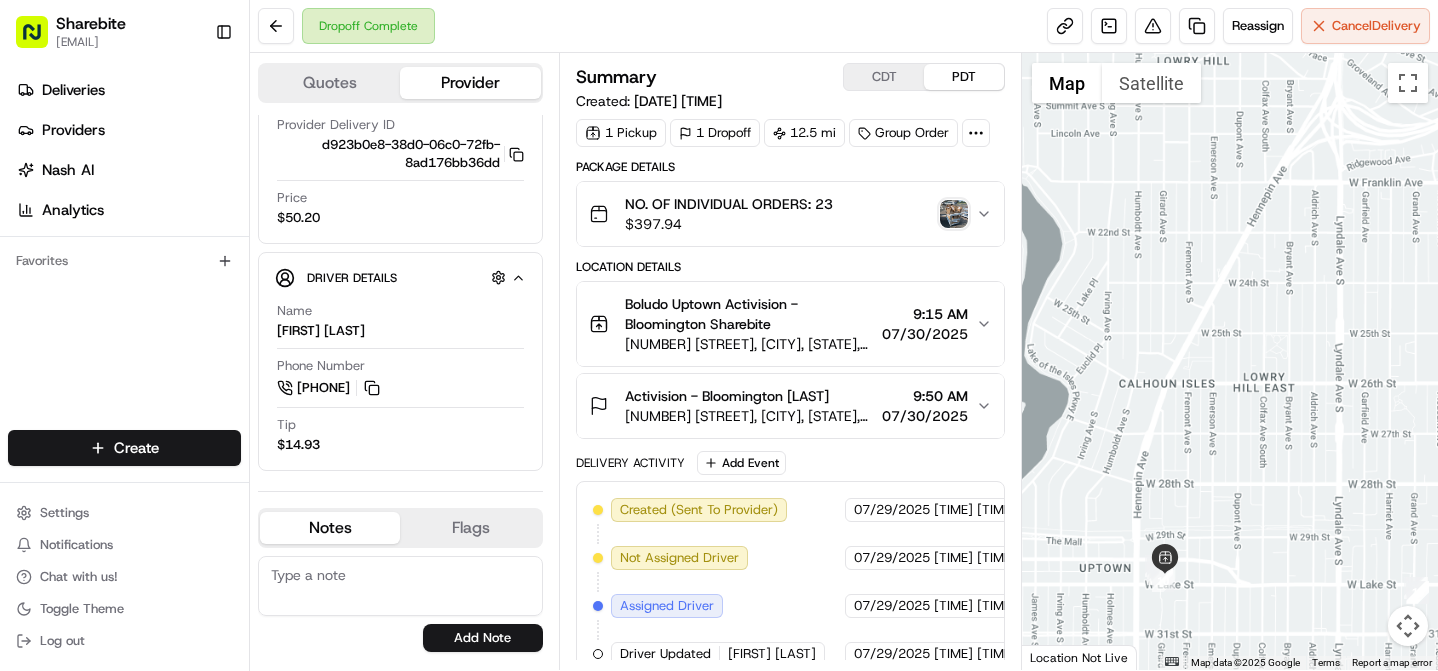 drag, startPoint x: 1243, startPoint y: 430, endPoint x: 1243, endPoint y: 239, distance: 191 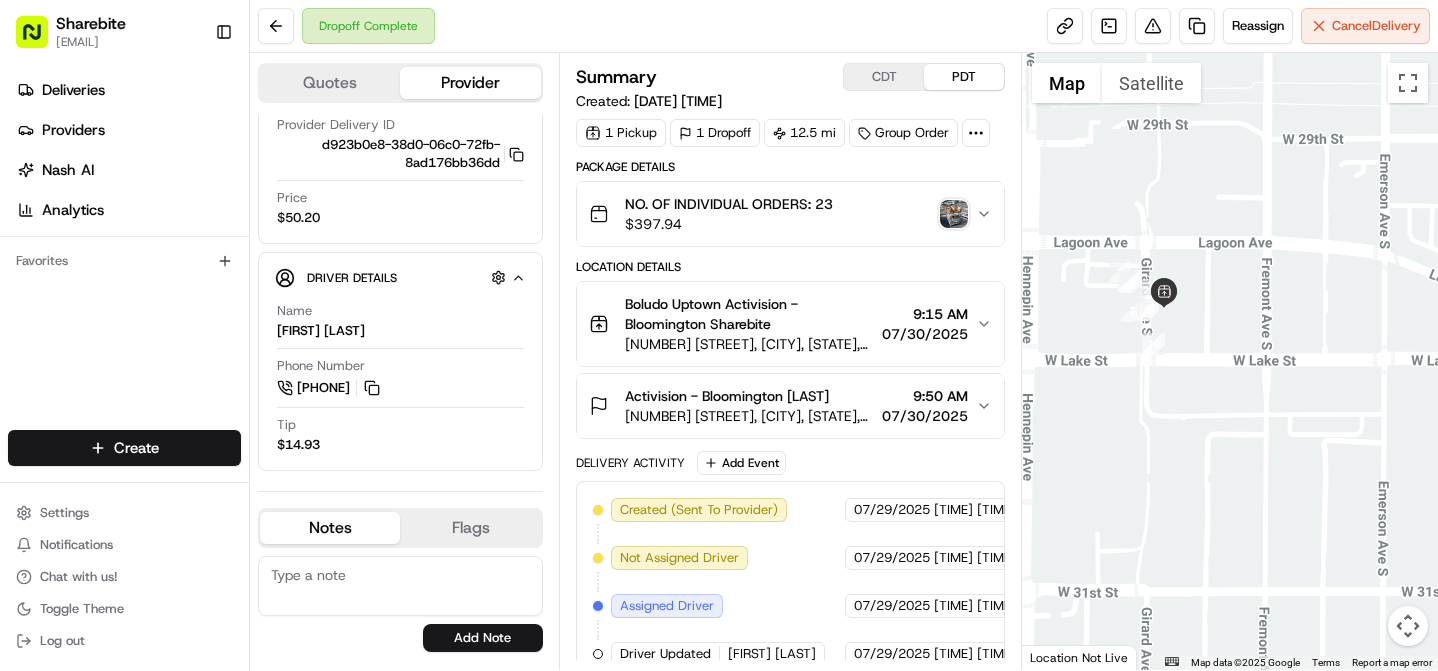 drag, startPoint x: 1193, startPoint y: 354, endPoint x: 1387, endPoint y: 248, distance: 221.07013 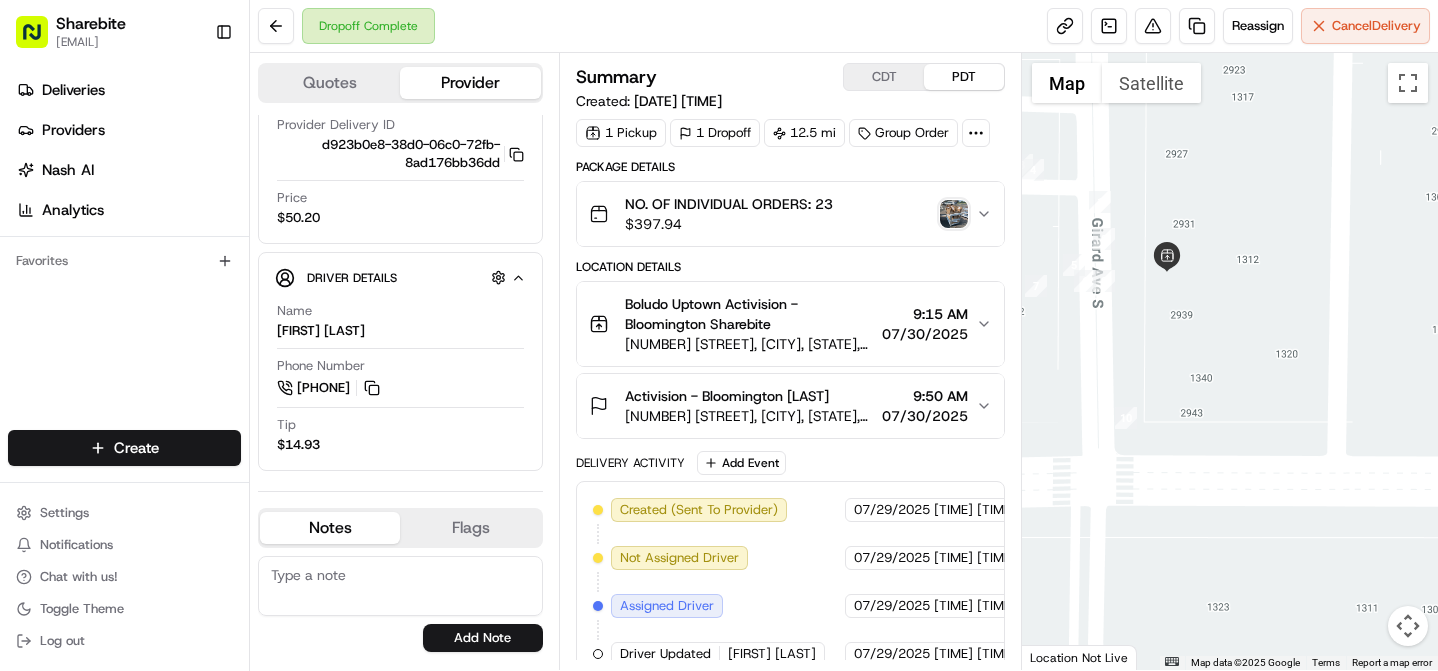 drag, startPoint x: 1218, startPoint y: 333, endPoint x: 1267, endPoint y: 331, distance: 49.0408 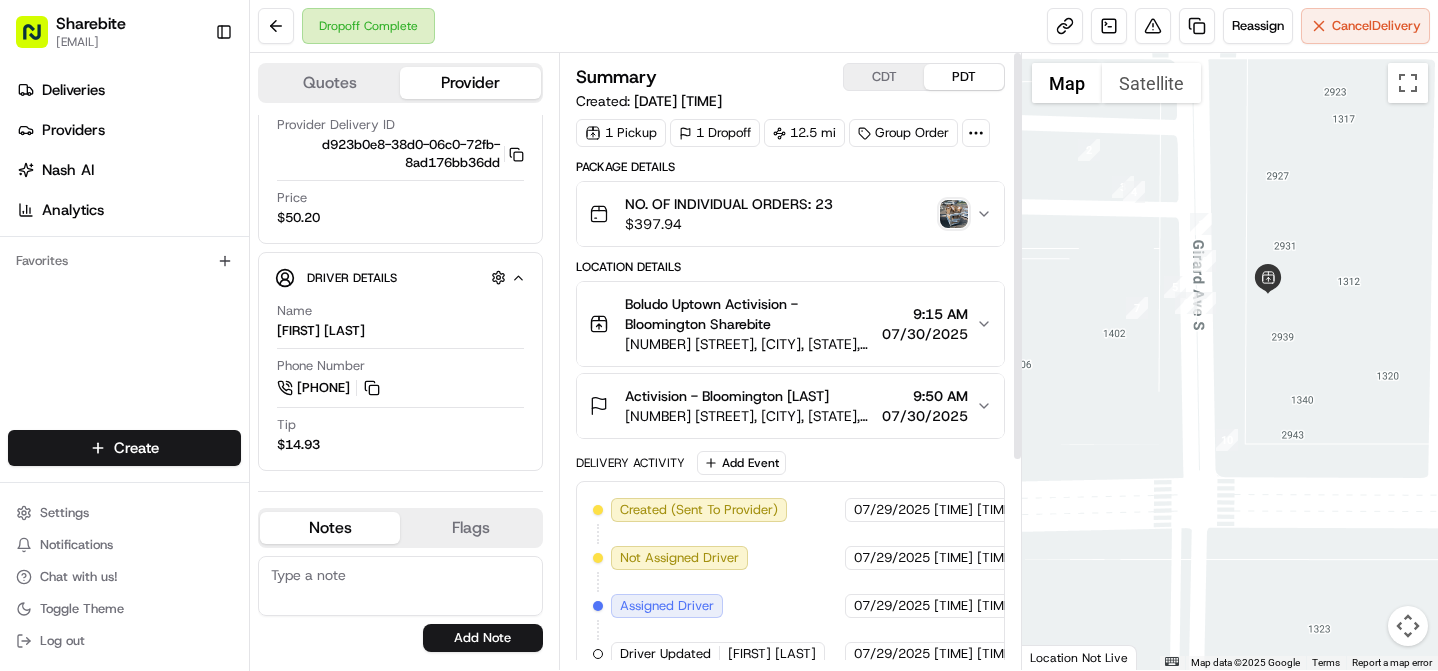 scroll, scrollTop: 311, scrollLeft: 0, axis: vertical 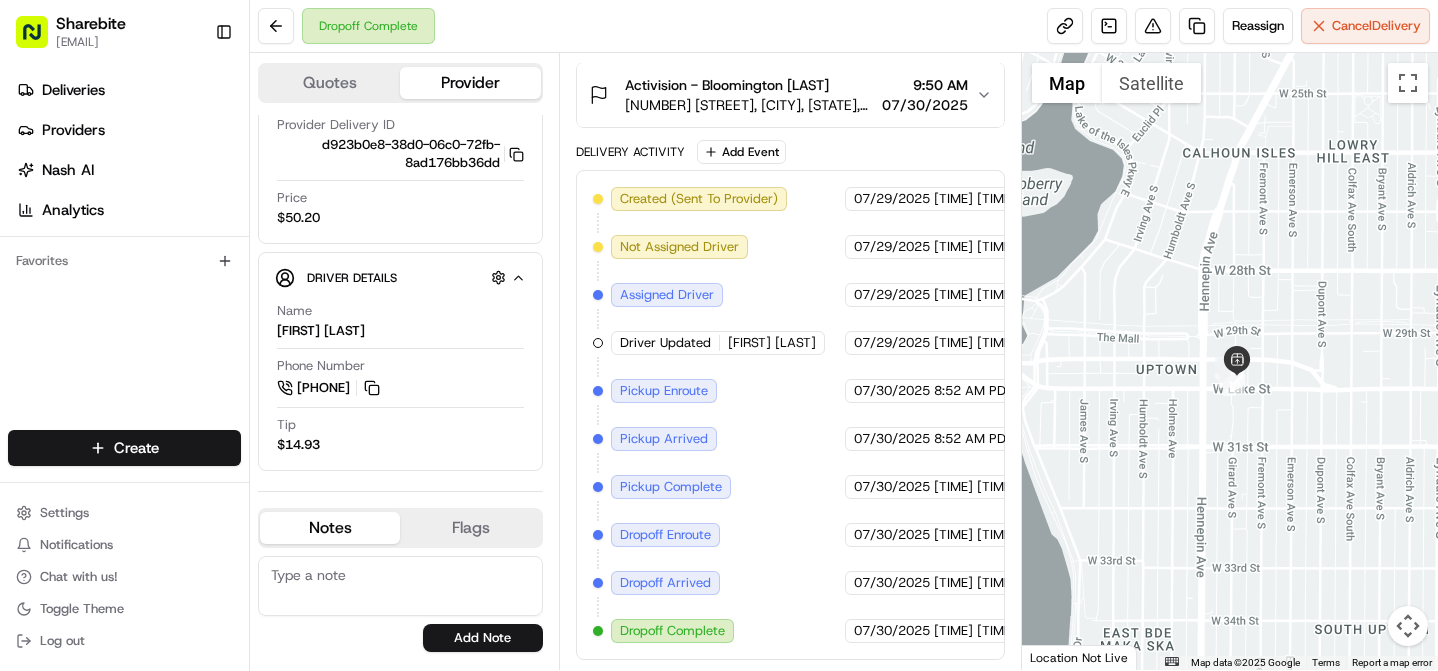 drag, startPoint x: 1381, startPoint y: 381, endPoint x: 1041, endPoint y: 331, distance: 343.6568 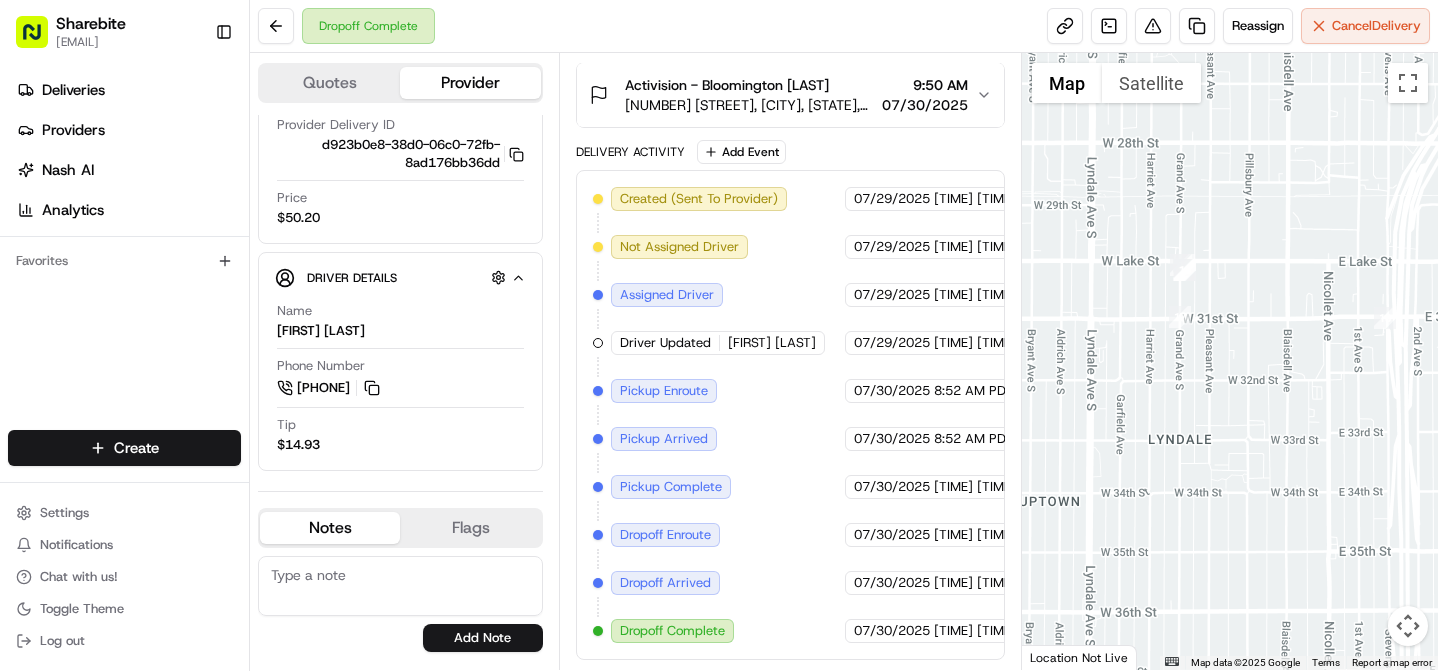 drag, startPoint x: 1078, startPoint y: 323, endPoint x: 1373, endPoint y: 337, distance: 295.33203 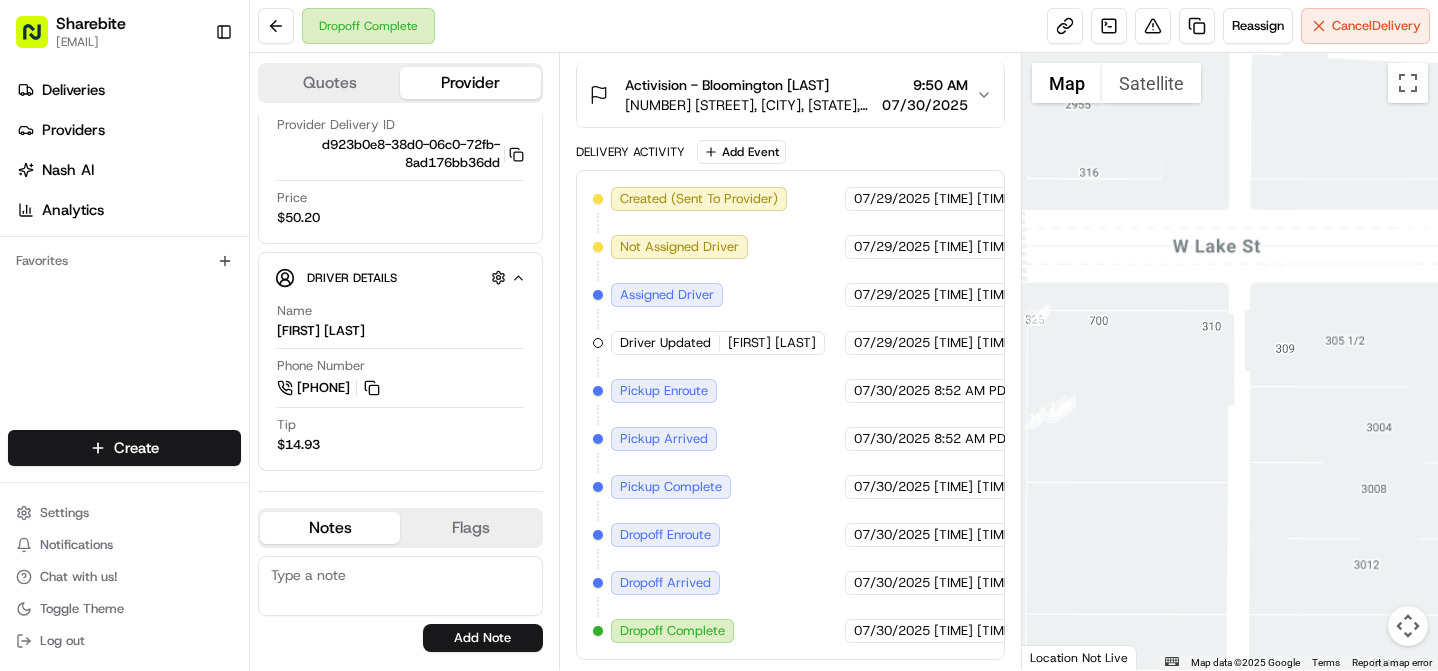 drag, startPoint x: 1231, startPoint y: 307, endPoint x: 1414, endPoint y: 217, distance: 203.9338 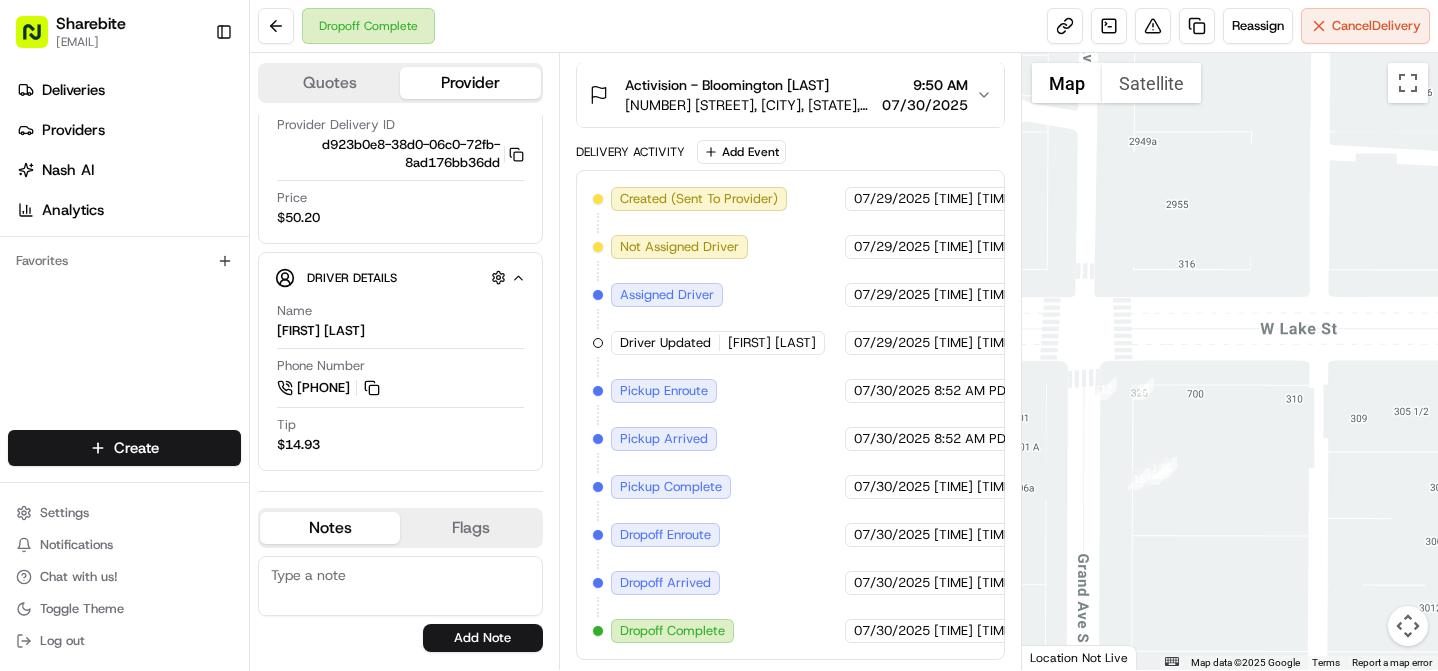 scroll, scrollTop: 0, scrollLeft: 0, axis: both 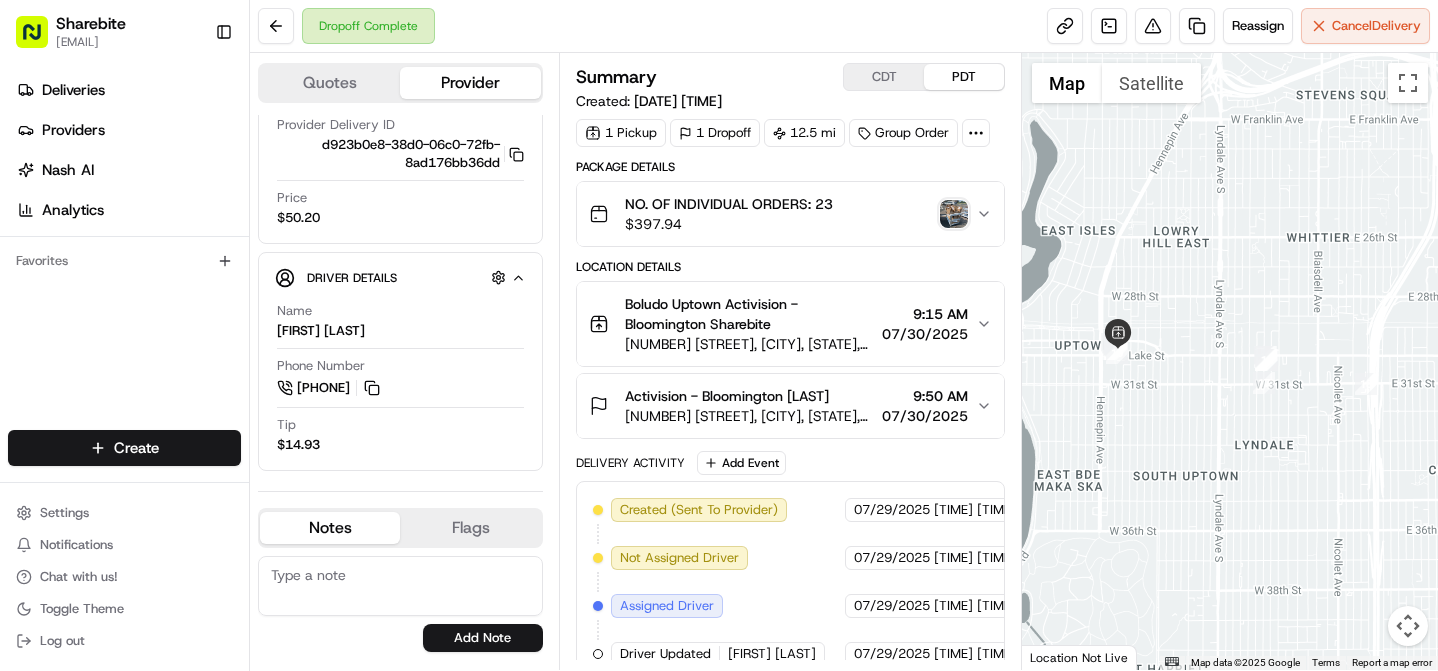 drag, startPoint x: 1112, startPoint y: 347, endPoint x: 1213, endPoint y: 351, distance: 101.07918 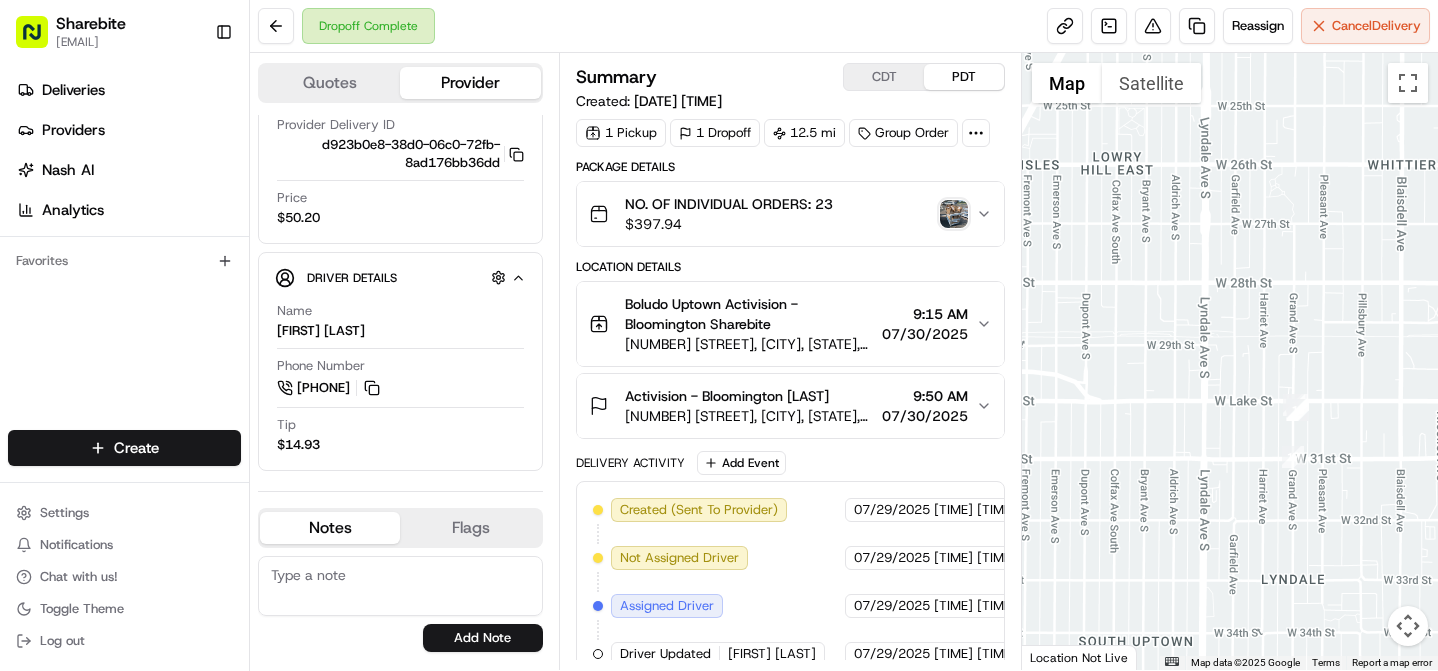 click at bounding box center [1230, 361] 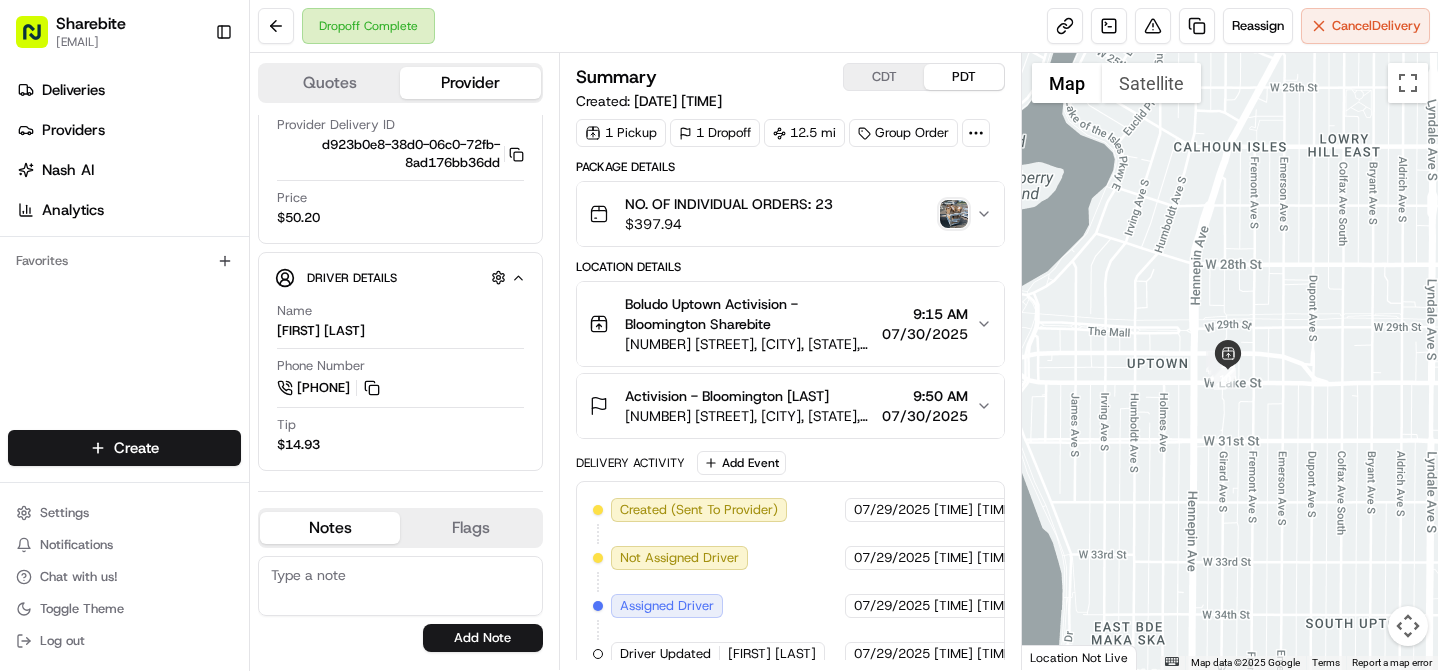 drag, startPoint x: 1213, startPoint y: 372, endPoint x: 1447, endPoint y: 350, distance: 235.0319 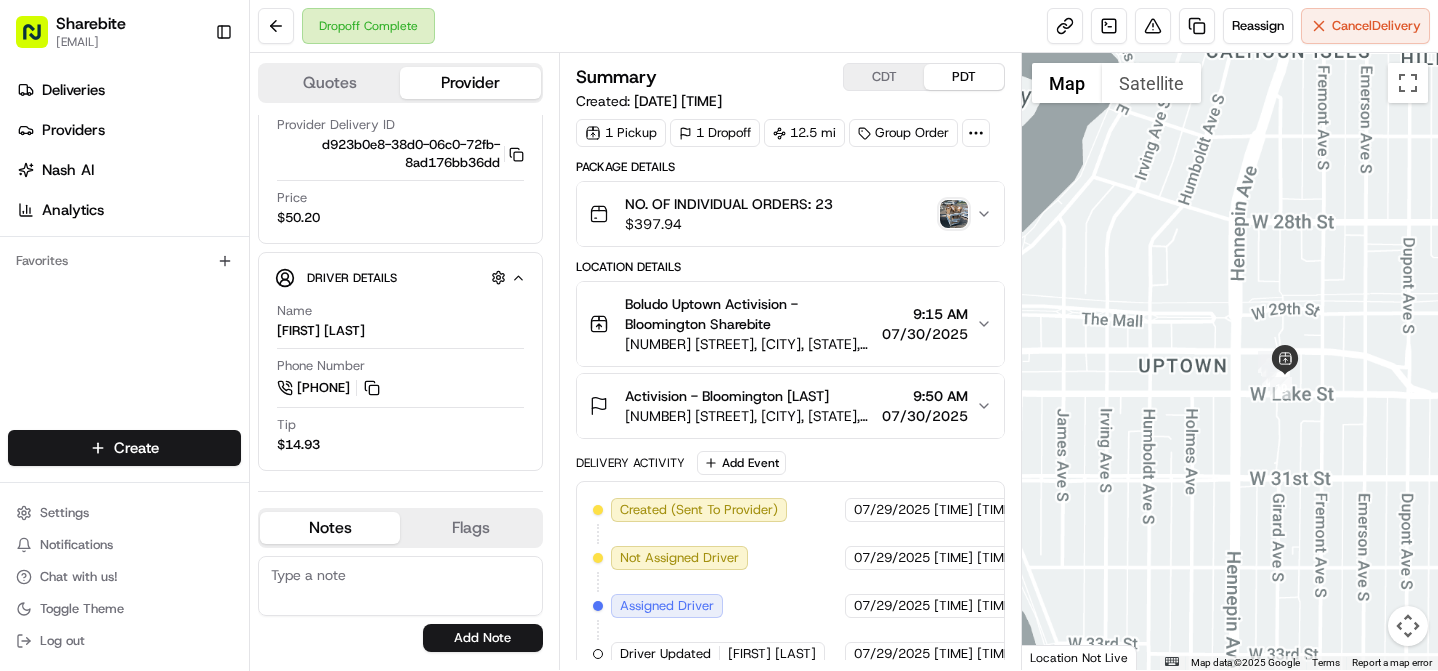 scroll, scrollTop: 311, scrollLeft: 0, axis: vertical 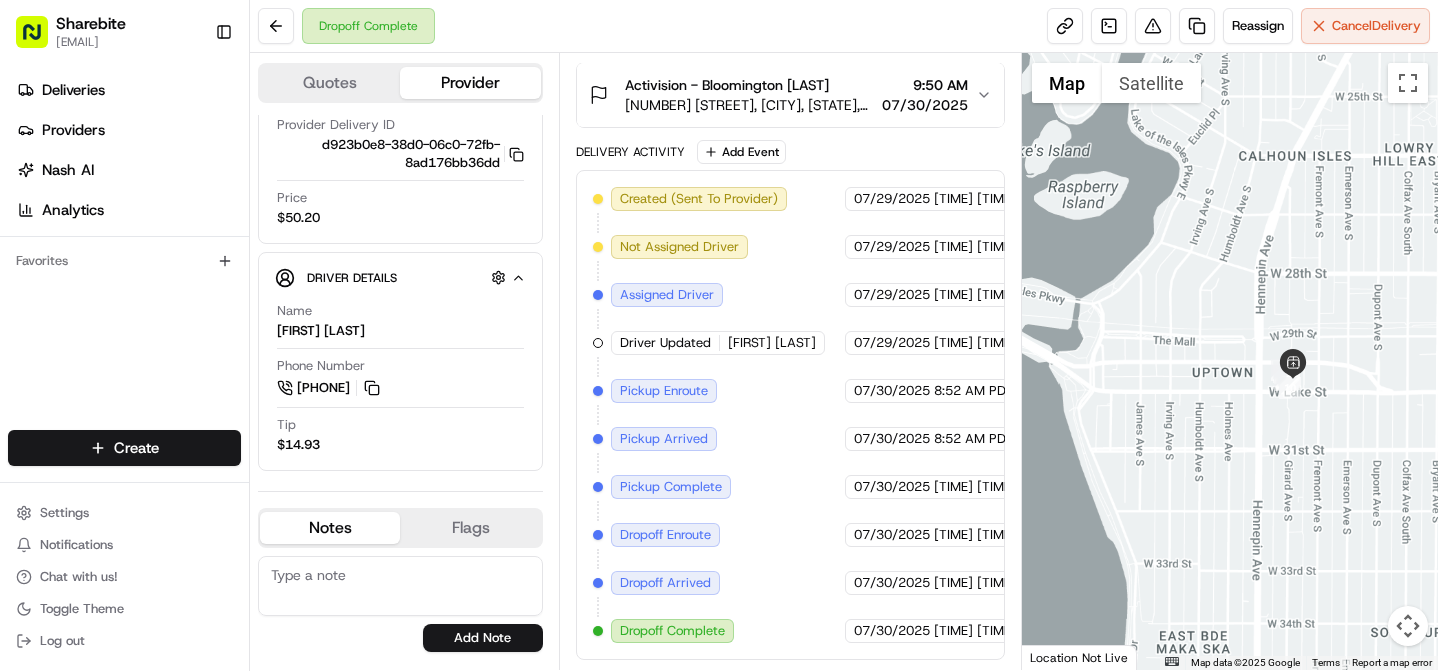 drag, startPoint x: 1395, startPoint y: 401, endPoint x: 983, endPoint y: 401, distance: 412 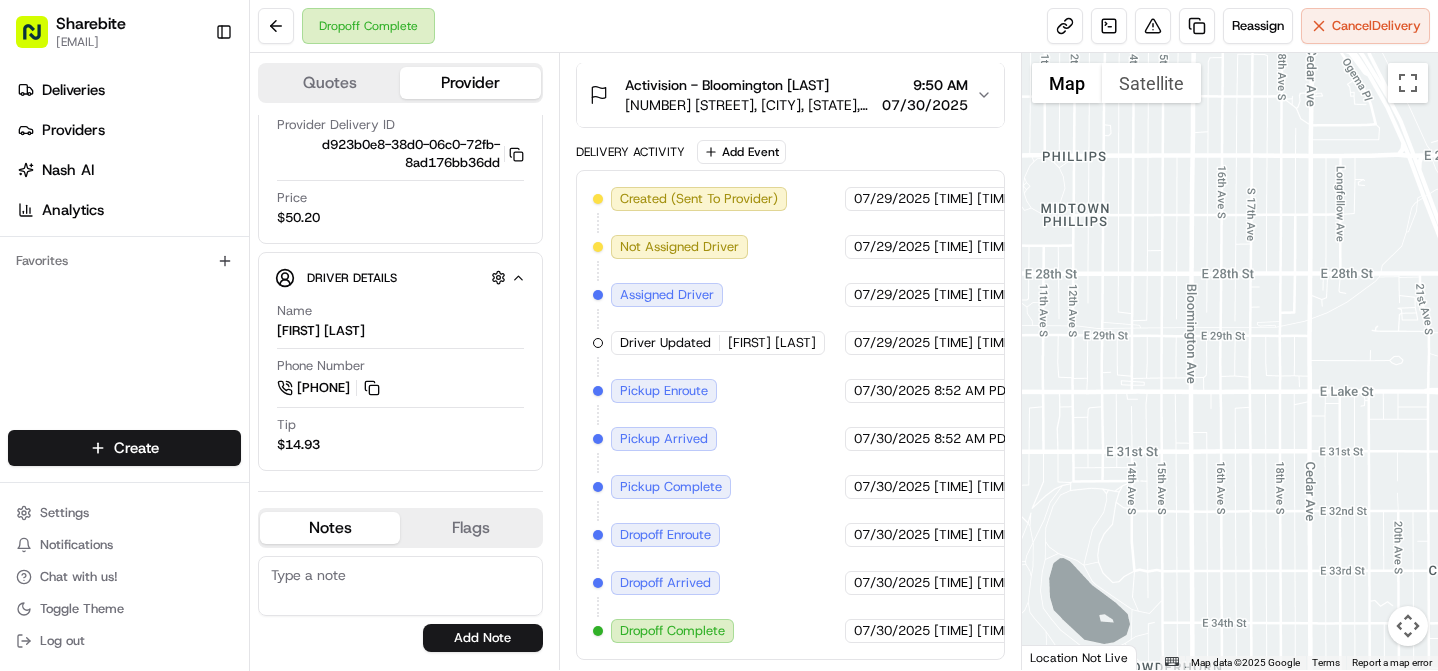 drag, startPoint x: 1017, startPoint y: 396, endPoint x: 1419, endPoint y: 389, distance: 402.06094 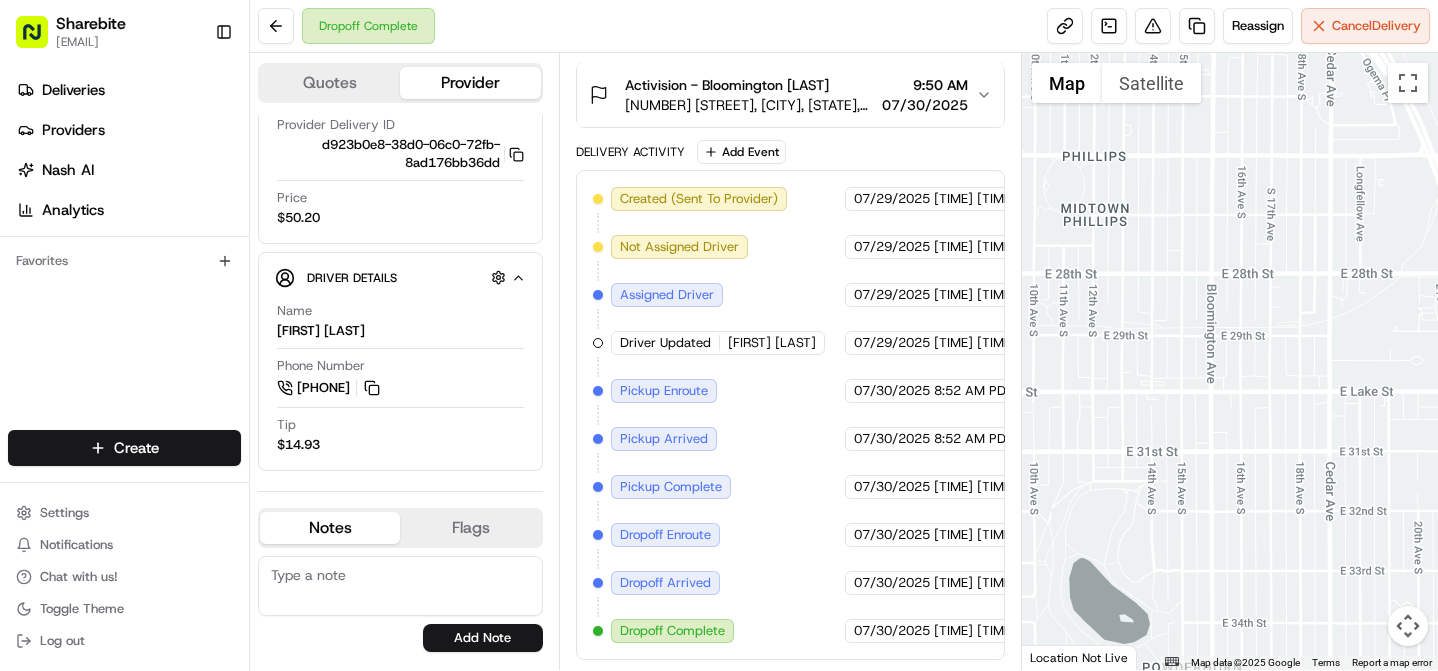 drag, startPoint x: 1120, startPoint y: 369, endPoint x: 1560, endPoint y: 366, distance: 440.01022 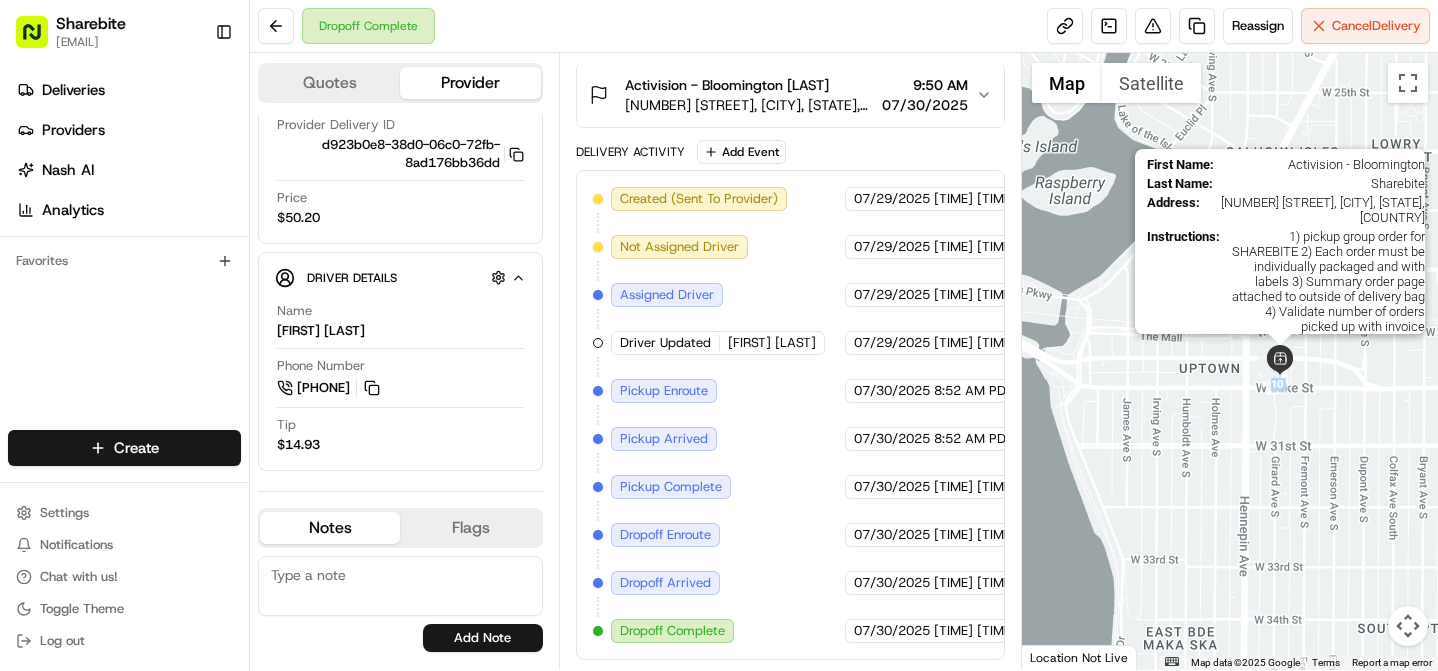 drag, startPoint x: 1379, startPoint y: 358, endPoint x: 1129, endPoint y: 356, distance: 250.008 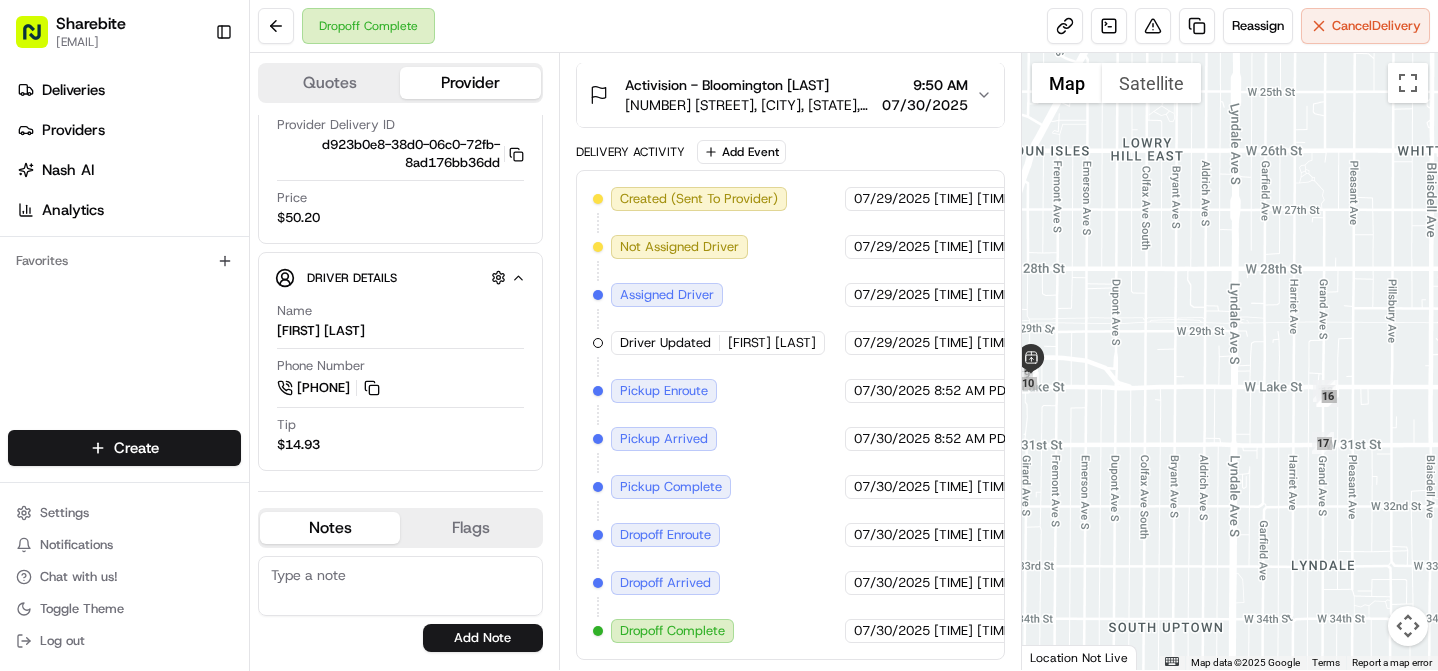 scroll, scrollTop: 0, scrollLeft: 0, axis: both 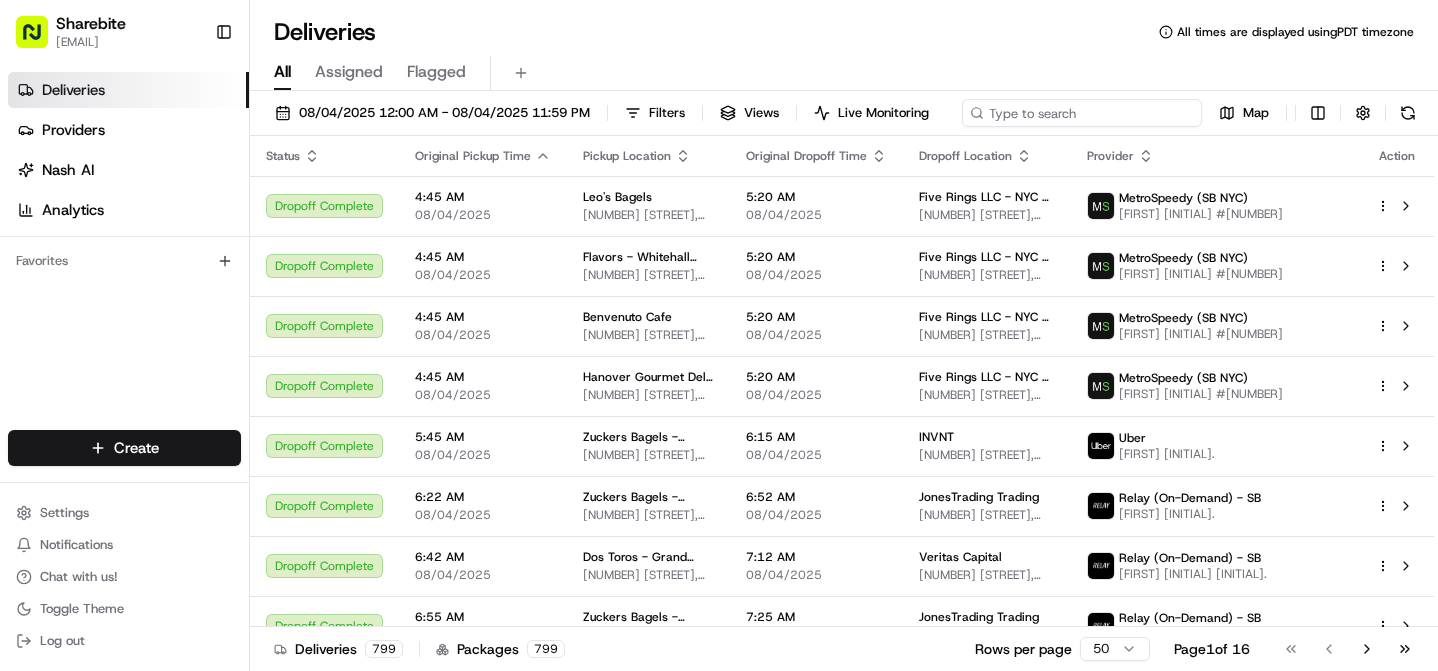 click at bounding box center [1082, 113] 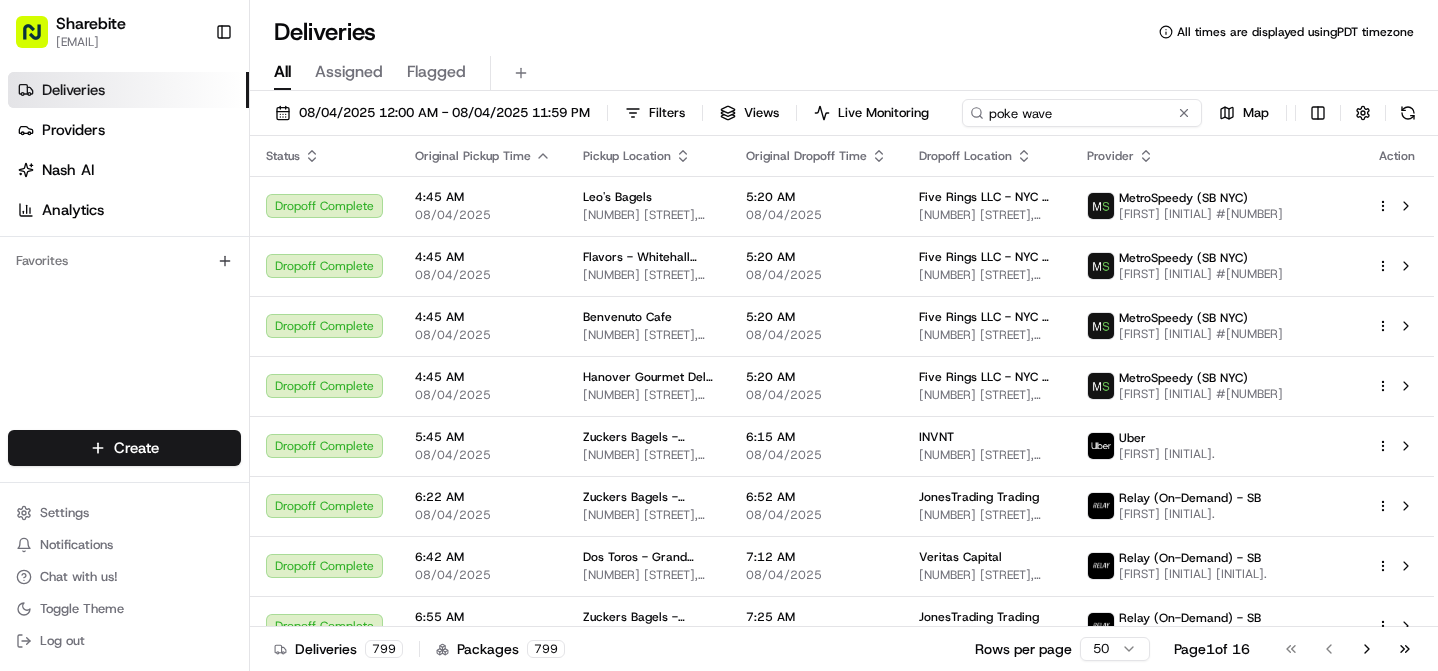 type on "poke wave" 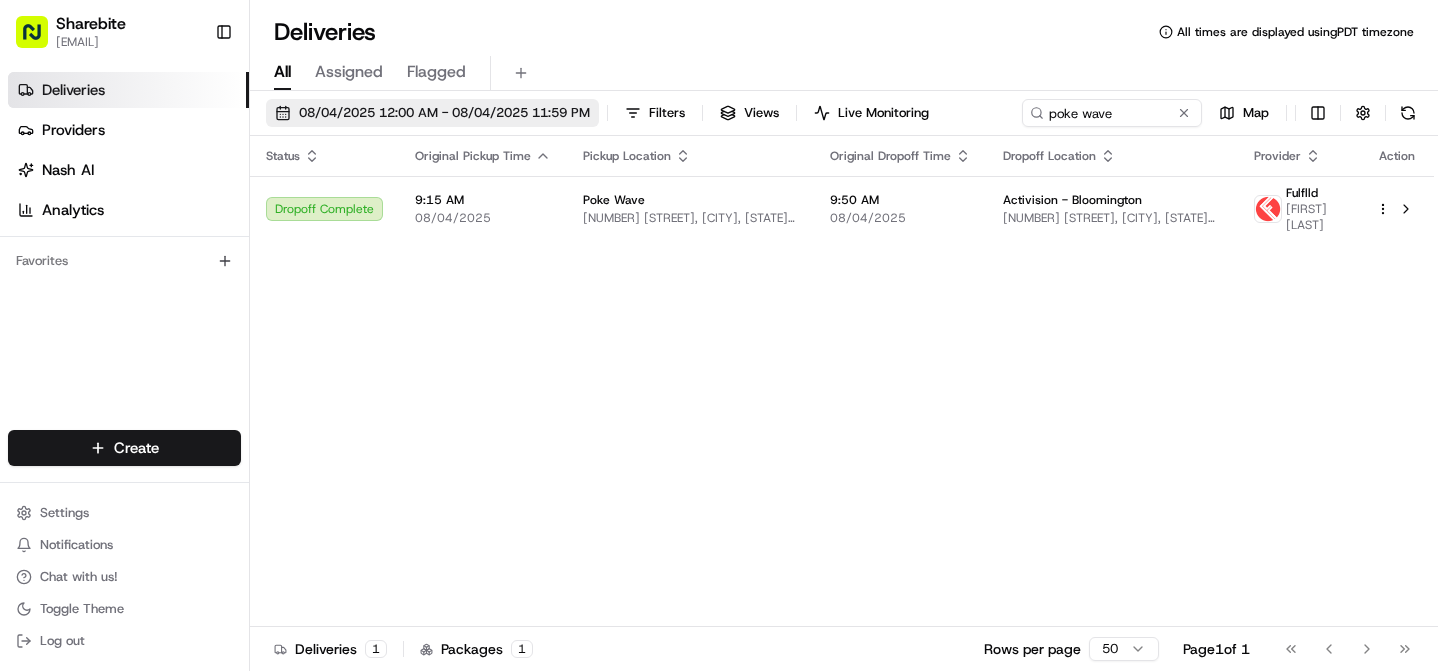 click on "08/04/2025 12:00 AM - 08/04/2025 11:59 PM" at bounding box center [432, 113] 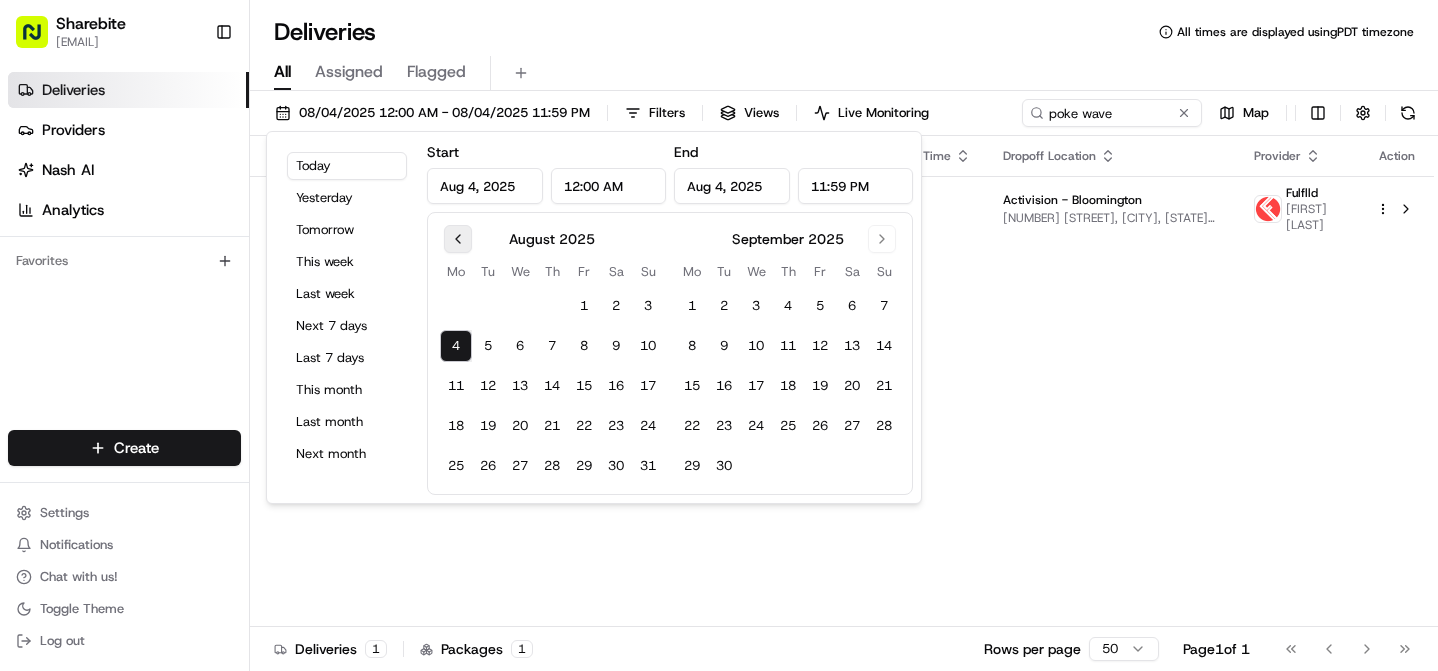 click at bounding box center [458, 239] 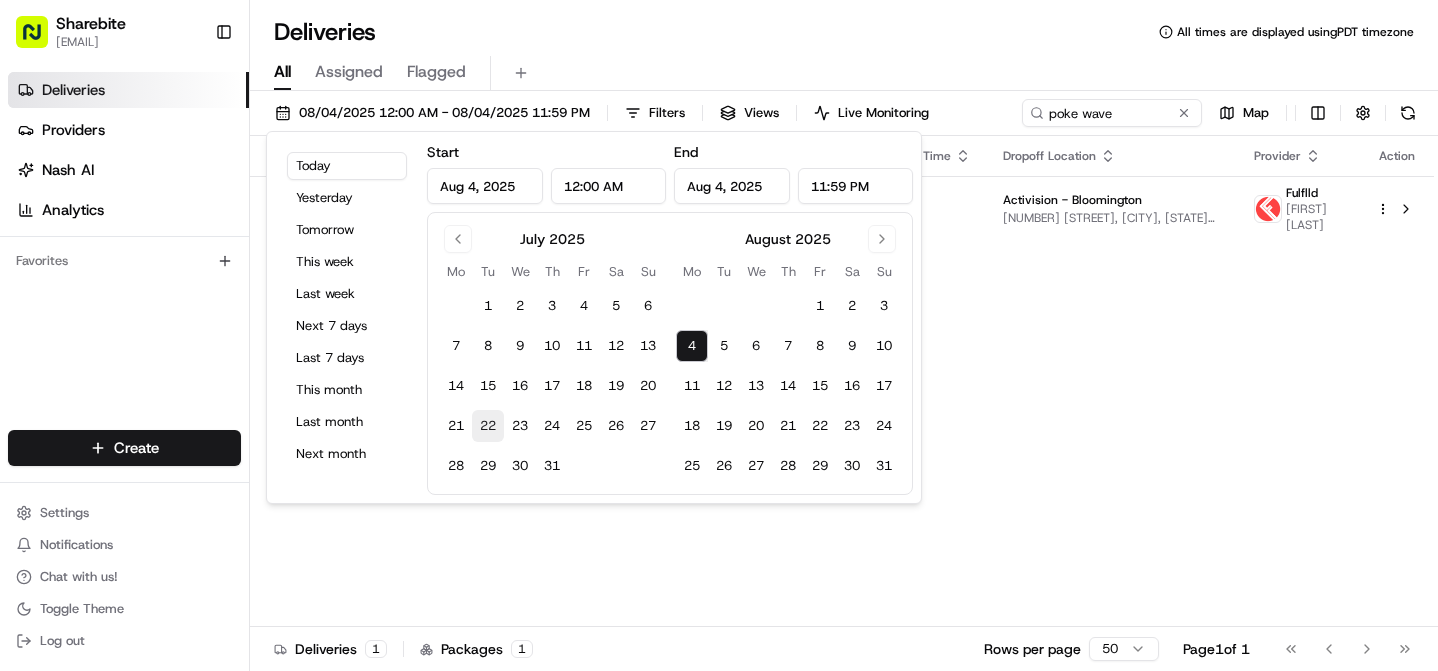 click on "22" at bounding box center (488, 426) 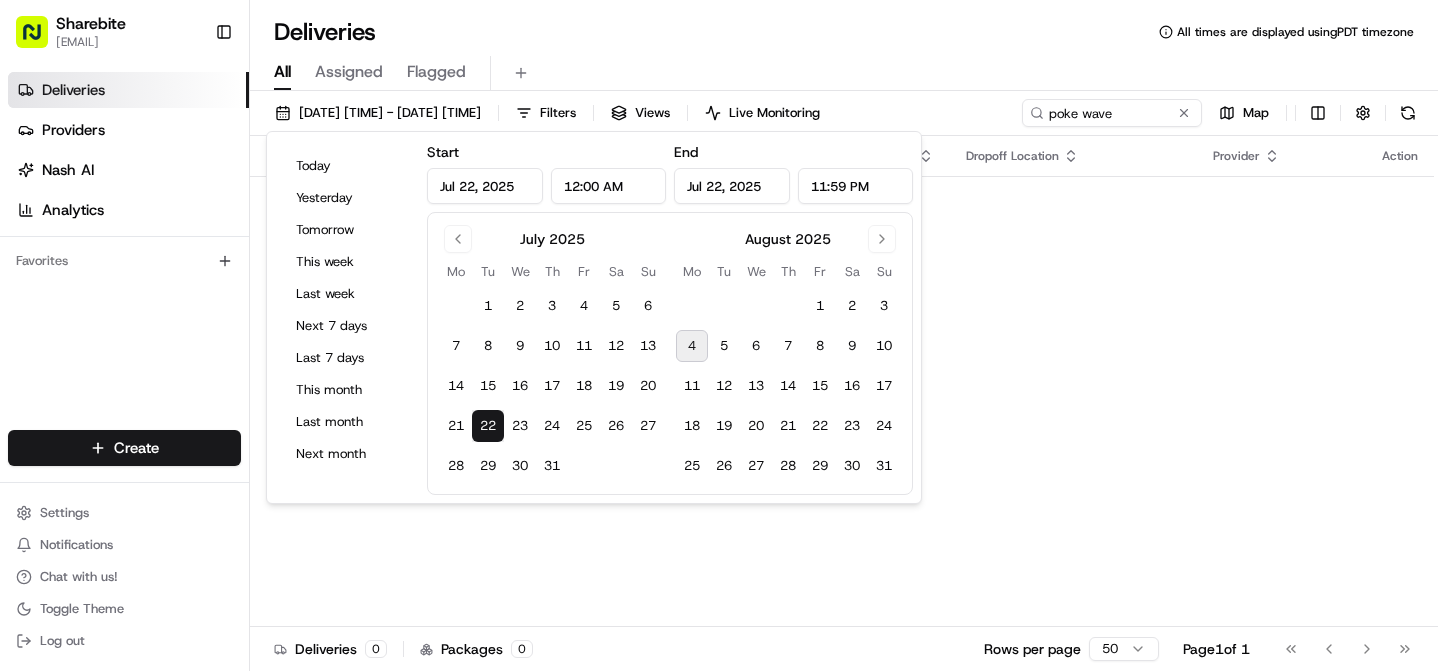 click on "4" at bounding box center (692, 346) 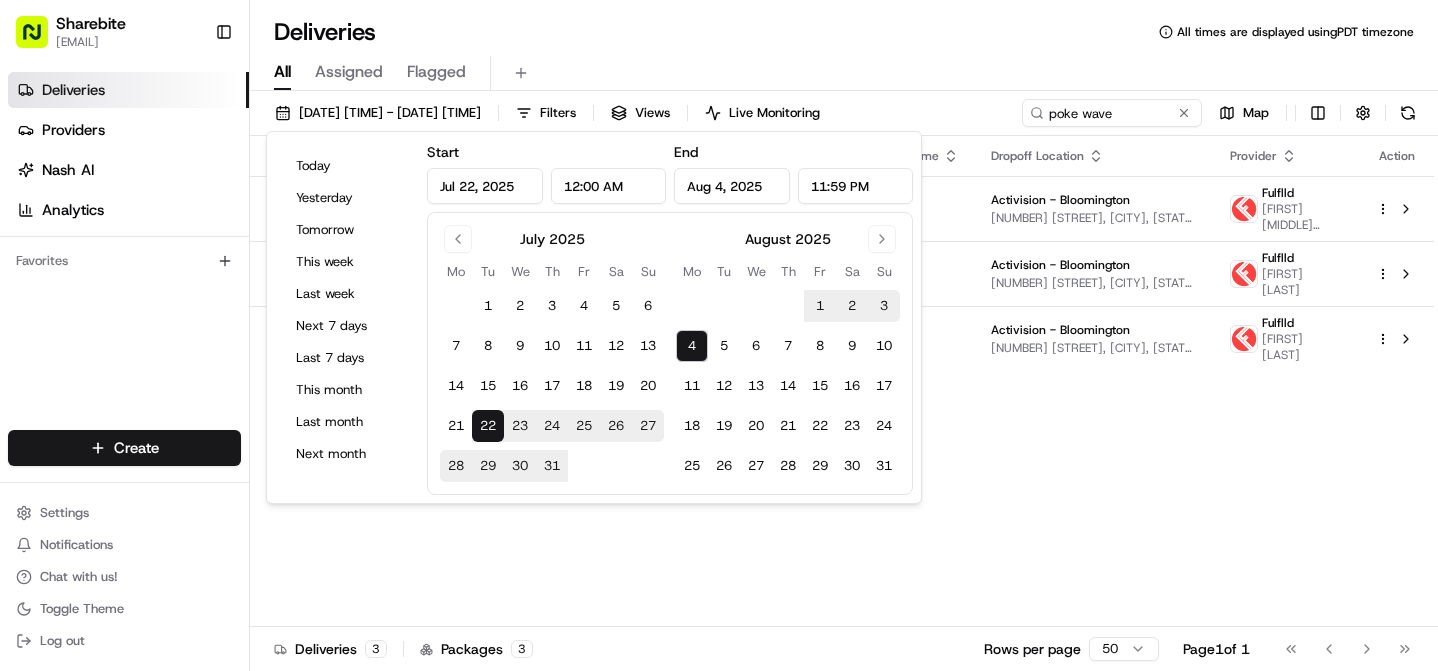 click on "Status Original Pickup Time Pickup Location Original Dropoff Time Dropoff Location Provider Action Dropoff Complete 9:15 AM 07/23/2025 Poke Wave 7153 France Ave S, Edina, MN 55435, USA 9:50 AM 07/23/2025 Activision - Bloomington 5715 W Old Shakopee Rd, Bloomington, MN 55437, USA Fulflld Didarul Alam  Khan Dropoff Complete 9:15 AM 07/30/2025 Poke Wave 7153 France Ave S, Edina, MN 55435, USA 9:50 AM 07/30/2025 Activision - Bloomington 5715 W Old Shakopee Rd, Bloomington, MN 55437, USA Fulflld Mahmudul Hassan Dropoff Complete 9:15 AM 08/04/2025 Poke Wave 7153 France Ave S, Edina, MN 55435, USA 9:50 AM 08/04/2025 Activision - Bloomington 5715 W Old Shakopee Rd, Bloomington, MN 55437, USA Fulflld Robert Schiltz" at bounding box center [842, 381] 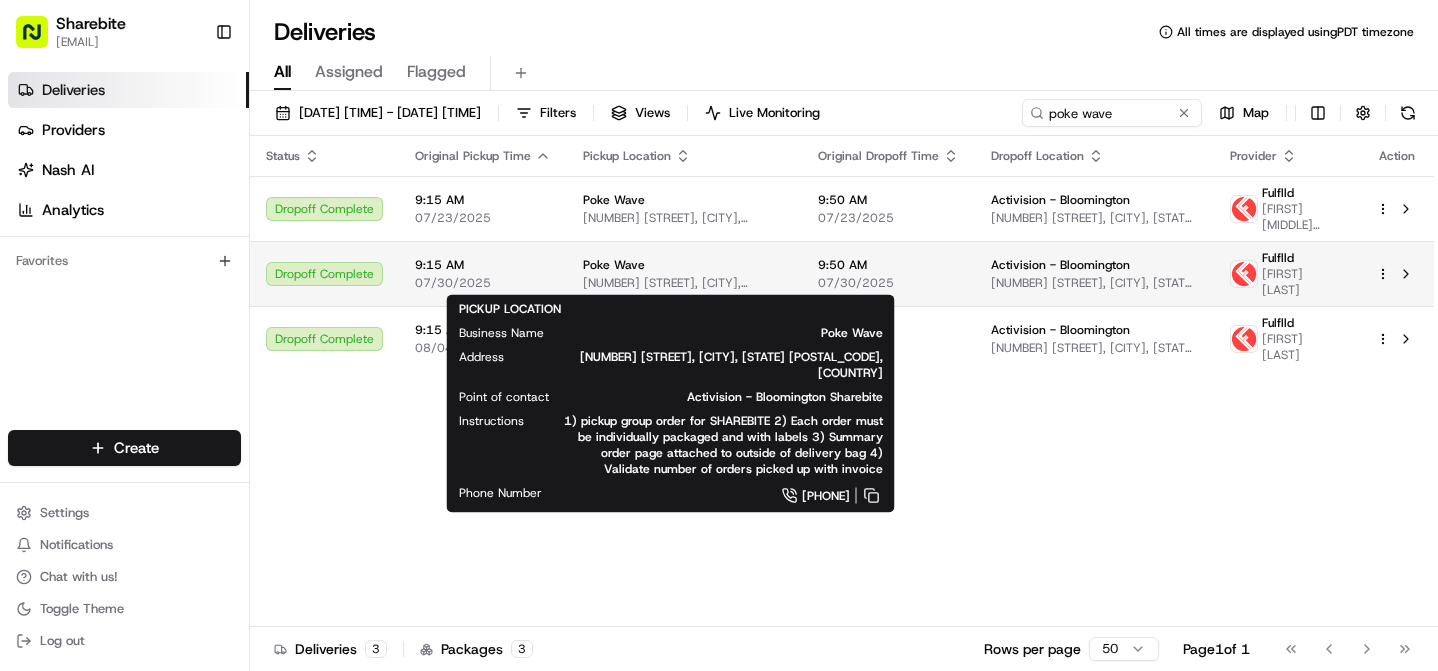 click on "Poke Wave" at bounding box center [684, 265] 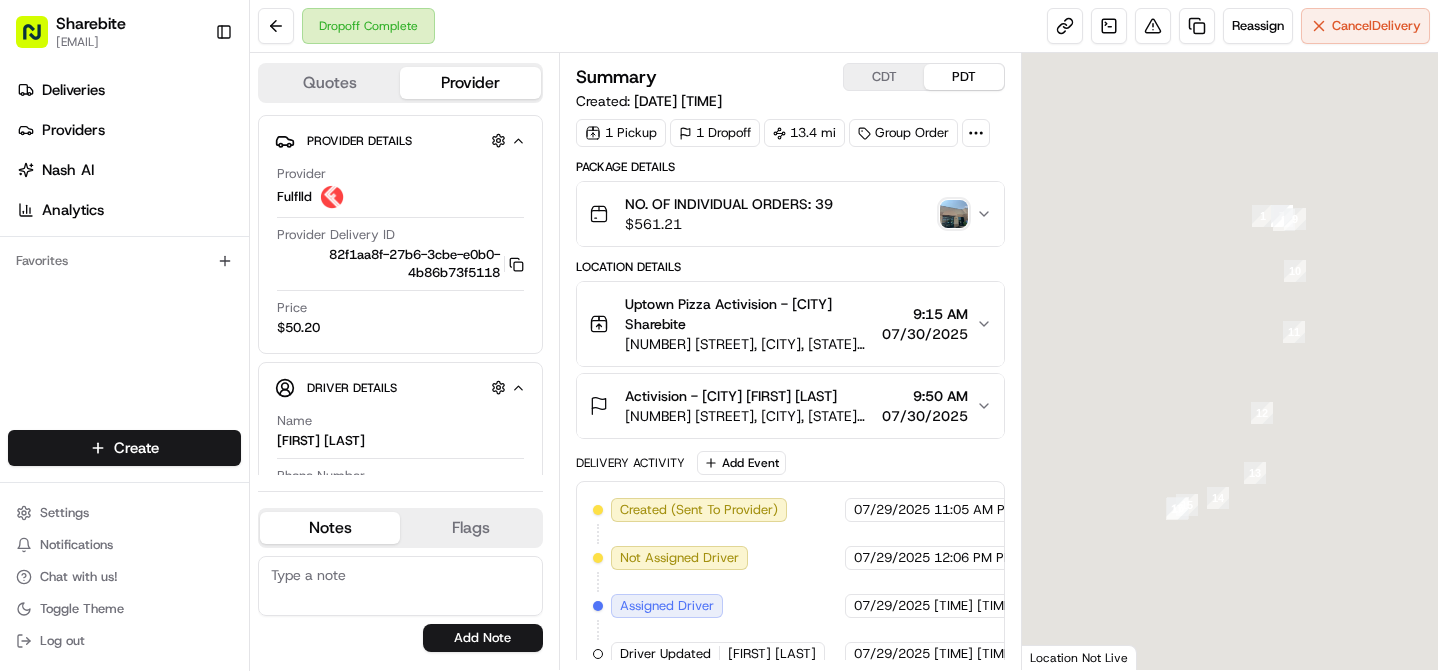 scroll, scrollTop: 0, scrollLeft: 0, axis: both 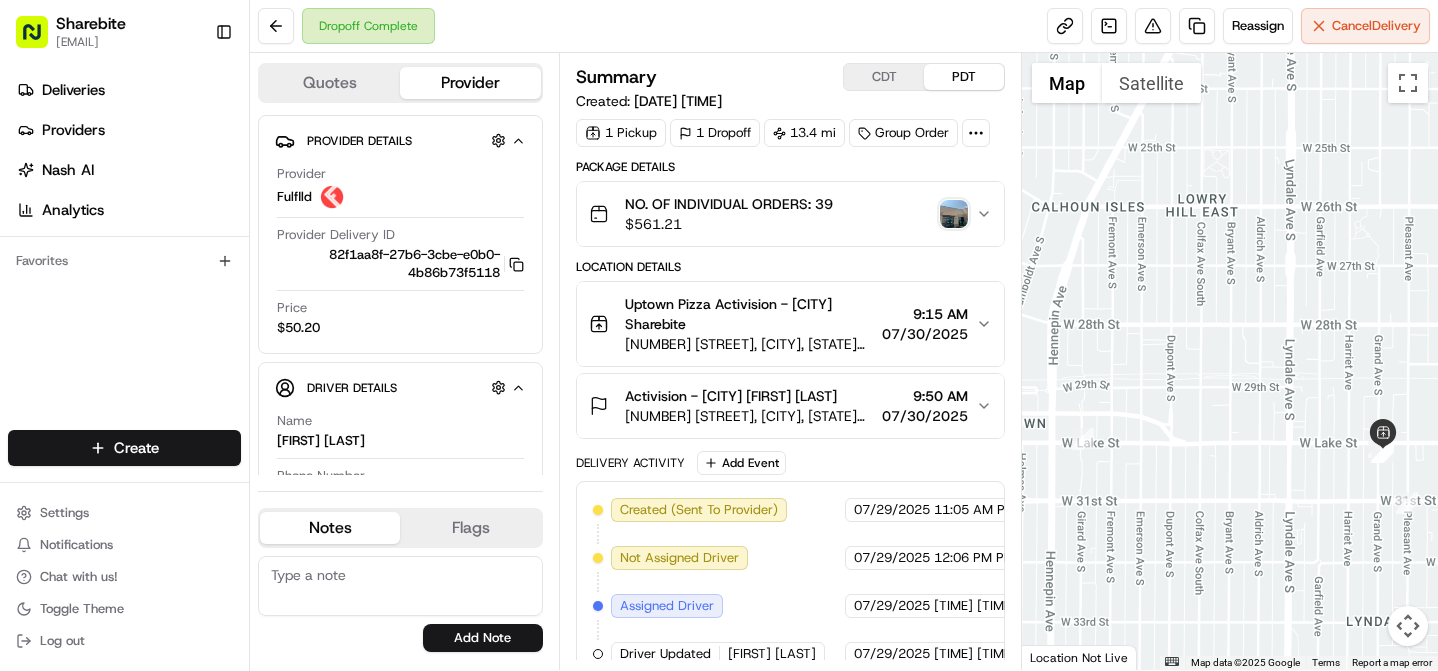 drag, startPoint x: 1161, startPoint y: 472, endPoint x: 1295, endPoint y: 469, distance: 134.03358 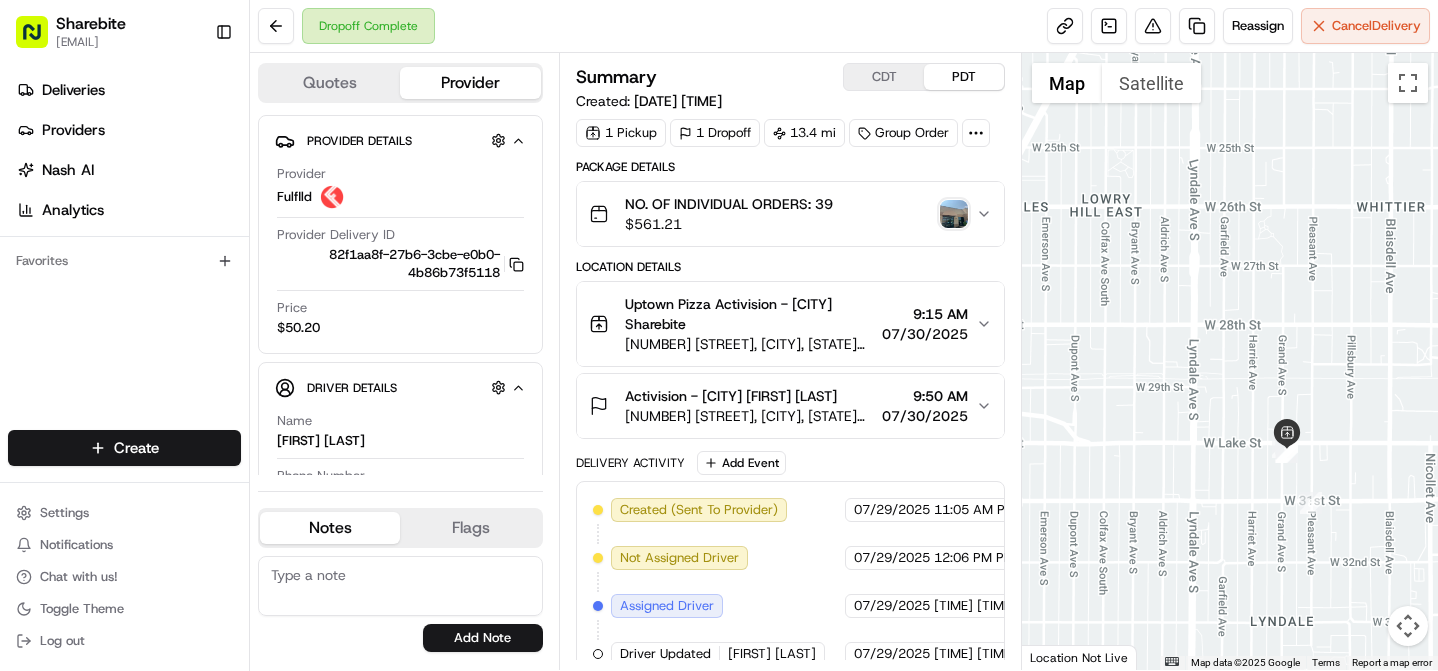 drag, startPoint x: 1356, startPoint y: 487, endPoint x: 1243, endPoint y: 487, distance: 113 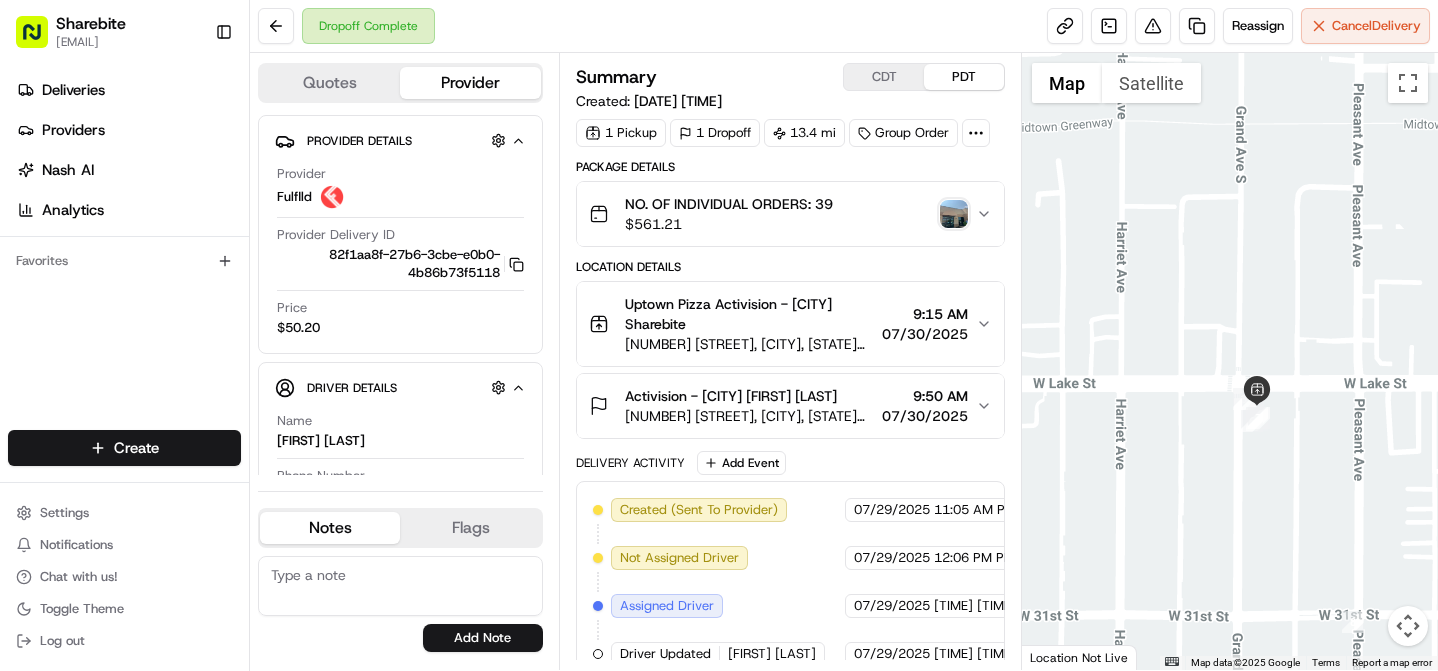 drag, startPoint x: 1289, startPoint y: 527, endPoint x: 1289, endPoint y: 406, distance: 121 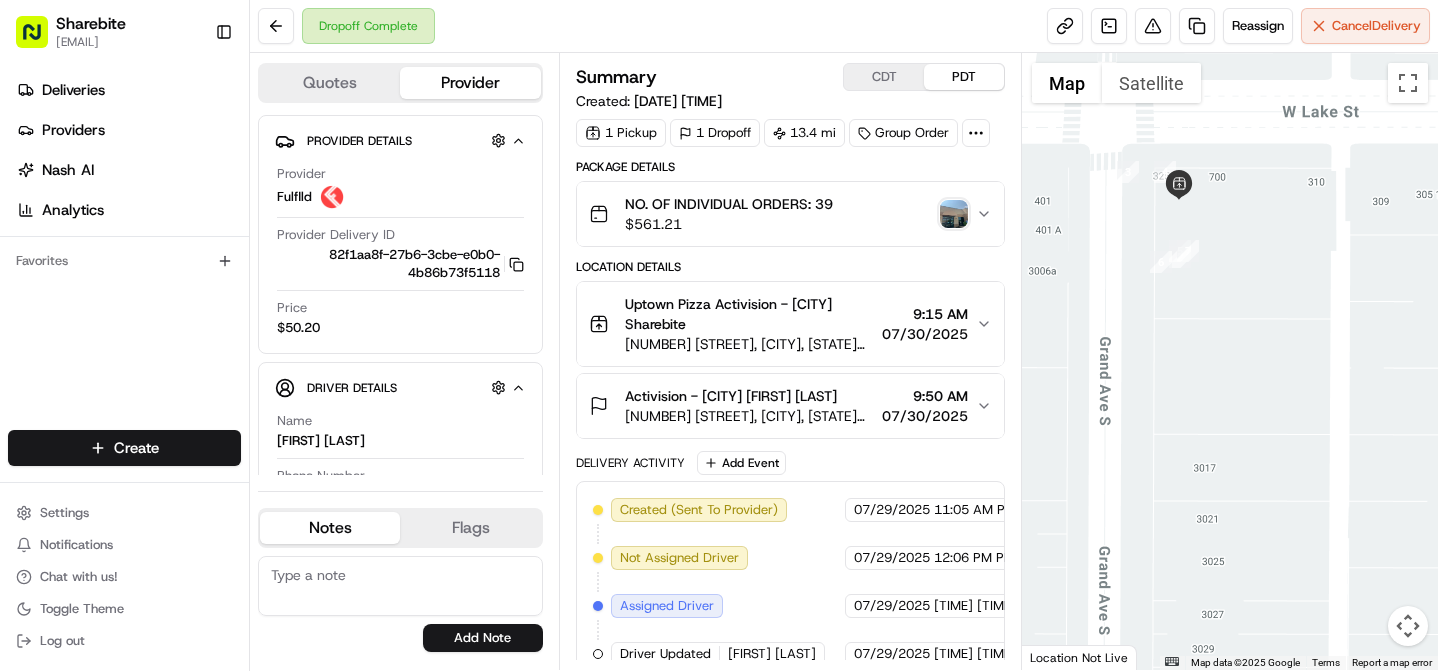 drag, startPoint x: 1275, startPoint y: 225, endPoint x: 1293, endPoint y: 441, distance: 216.7487 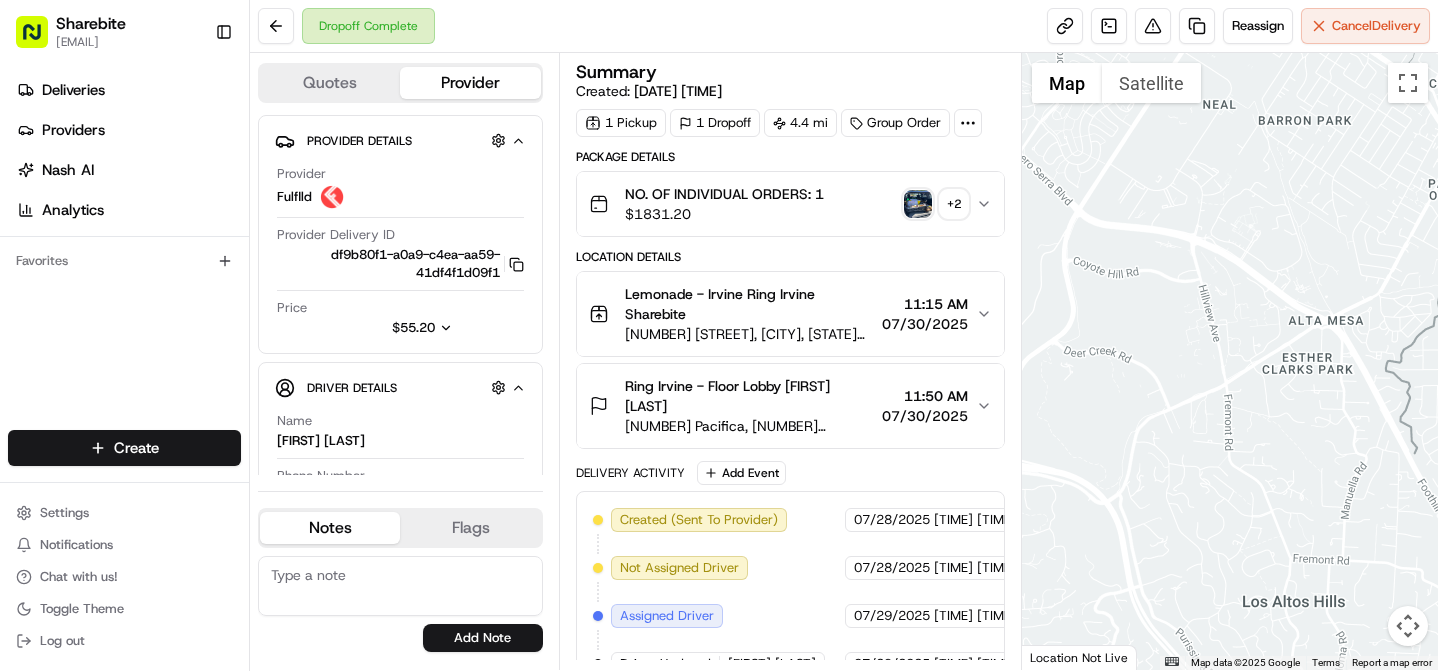 scroll, scrollTop: 0, scrollLeft: 0, axis: both 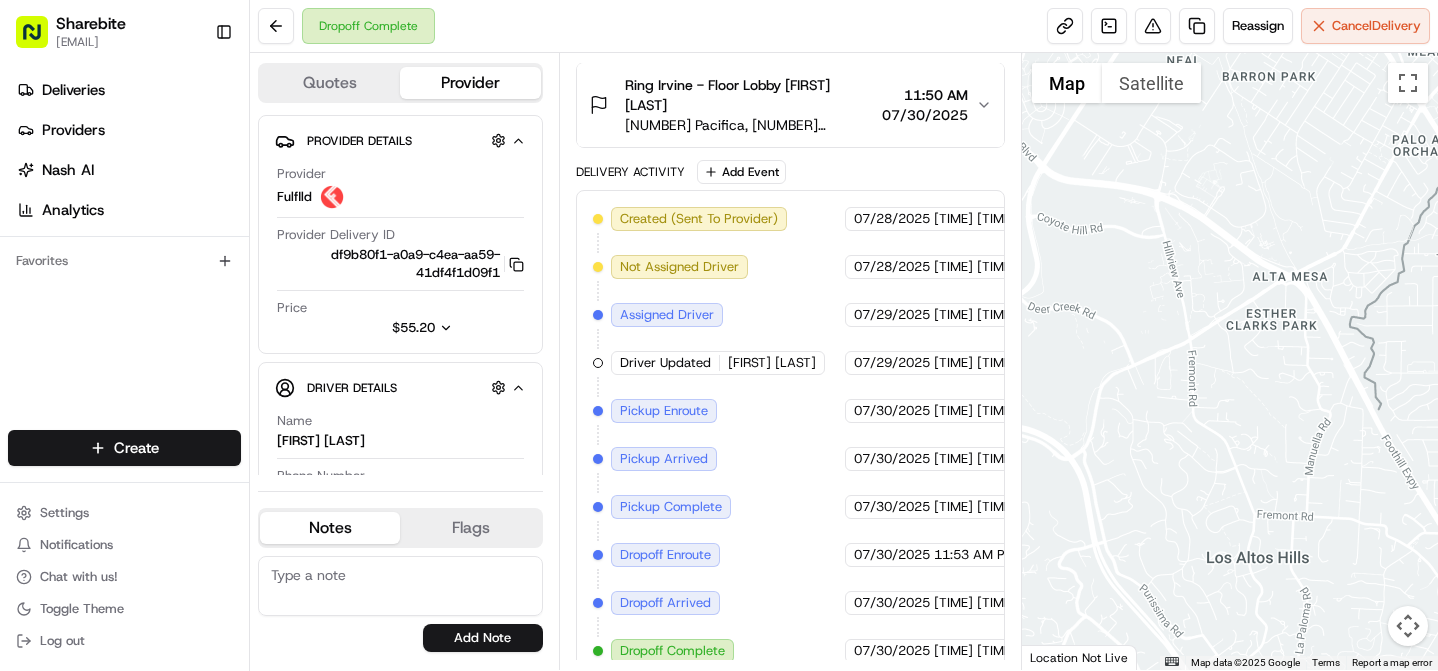 drag, startPoint x: 1350, startPoint y: 467, endPoint x: 1312, endPoint y: 419, distance: 61.220913 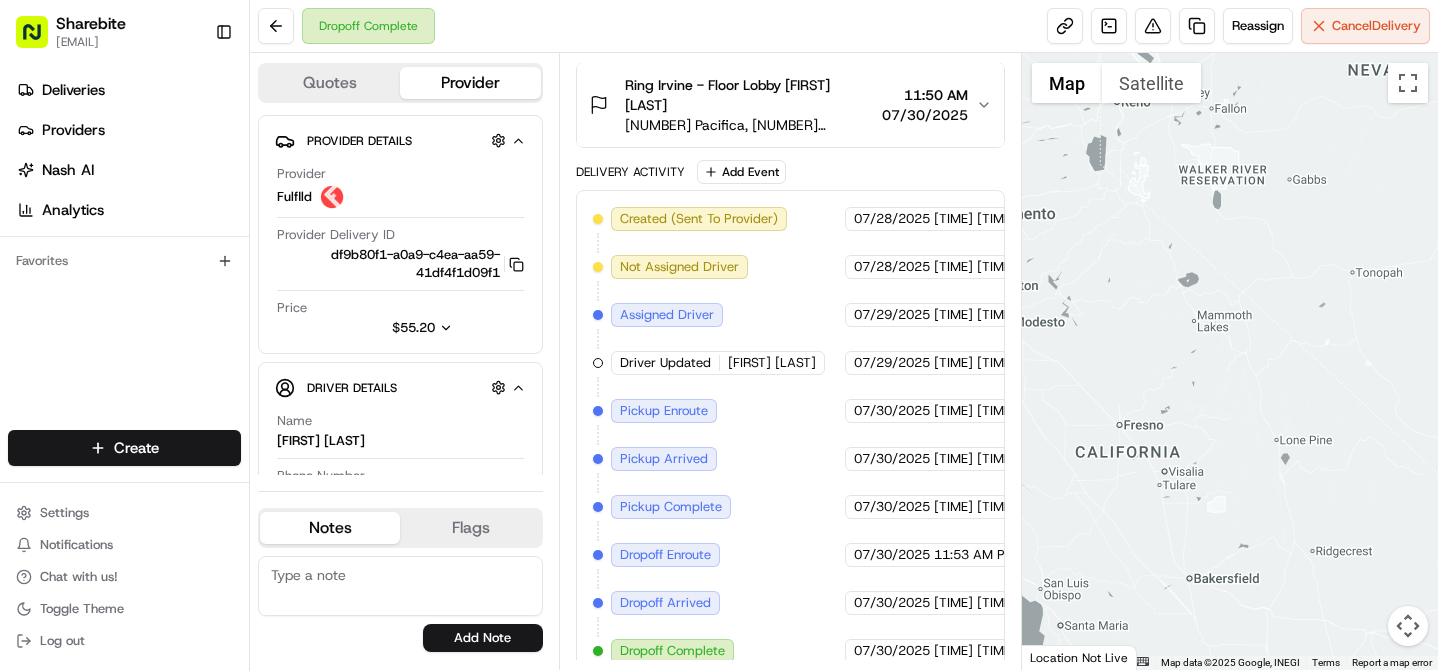 drag, startPoint x: 1334, startPoint y: 423, endPoint x: 985, endPoint y: 410, distance: 349.24203 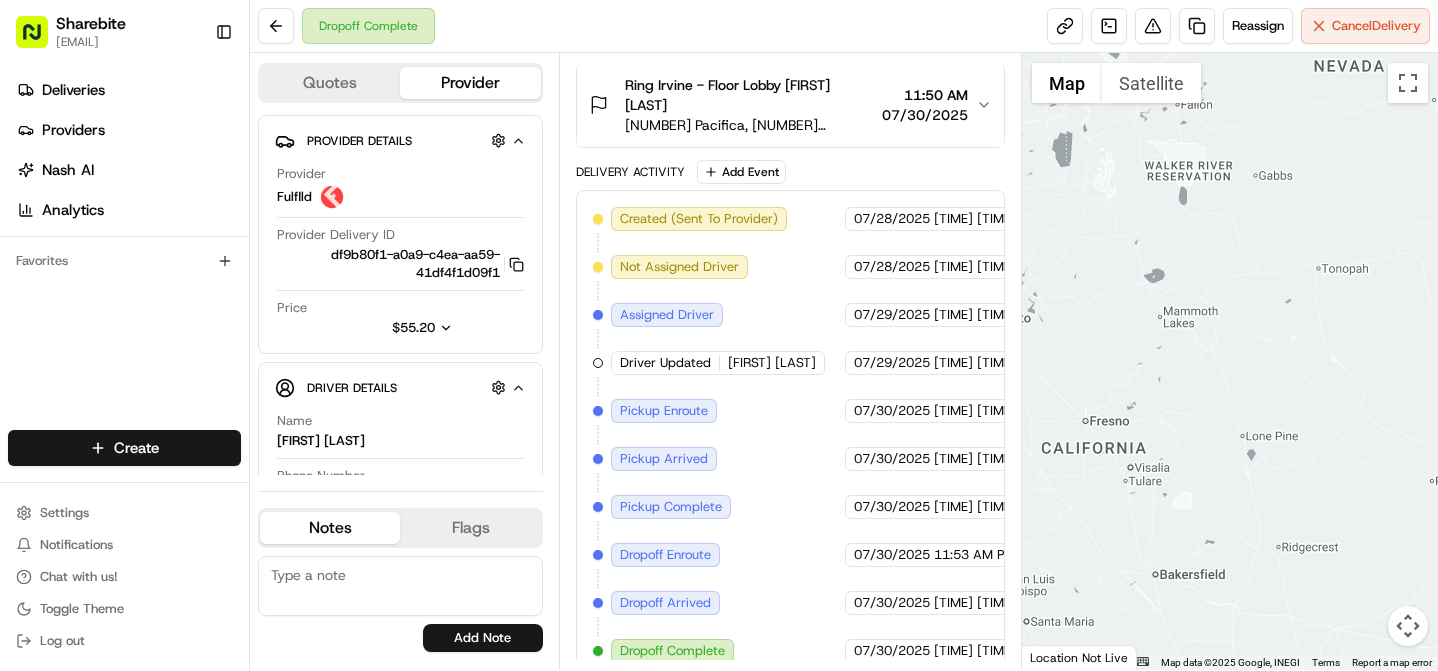 drag, startPoint x: 1160, startPoint y: 469, endPoint x: 1124, endPoint y: 369, distance: 106.28264 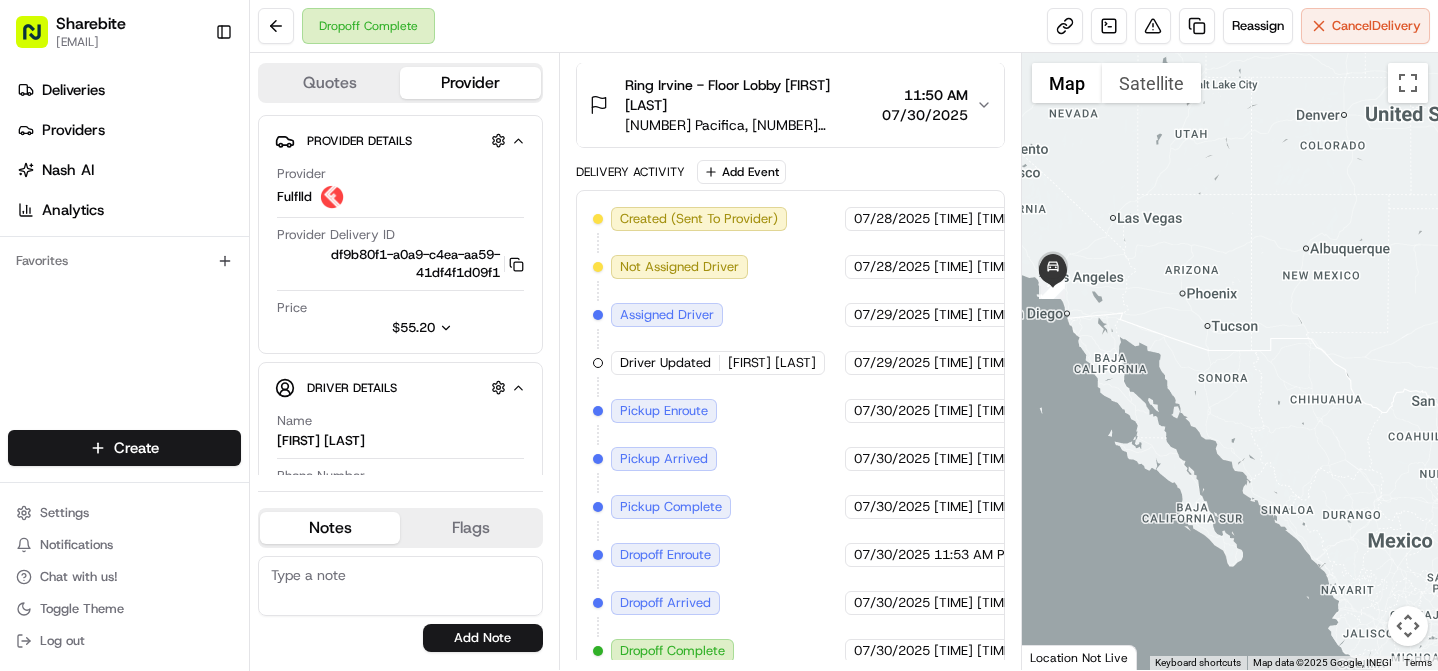 drag, startPoint x: 1113, startPoint y: 380, endPoint x: 1261, endPoint y: 493, distance: 186.20688 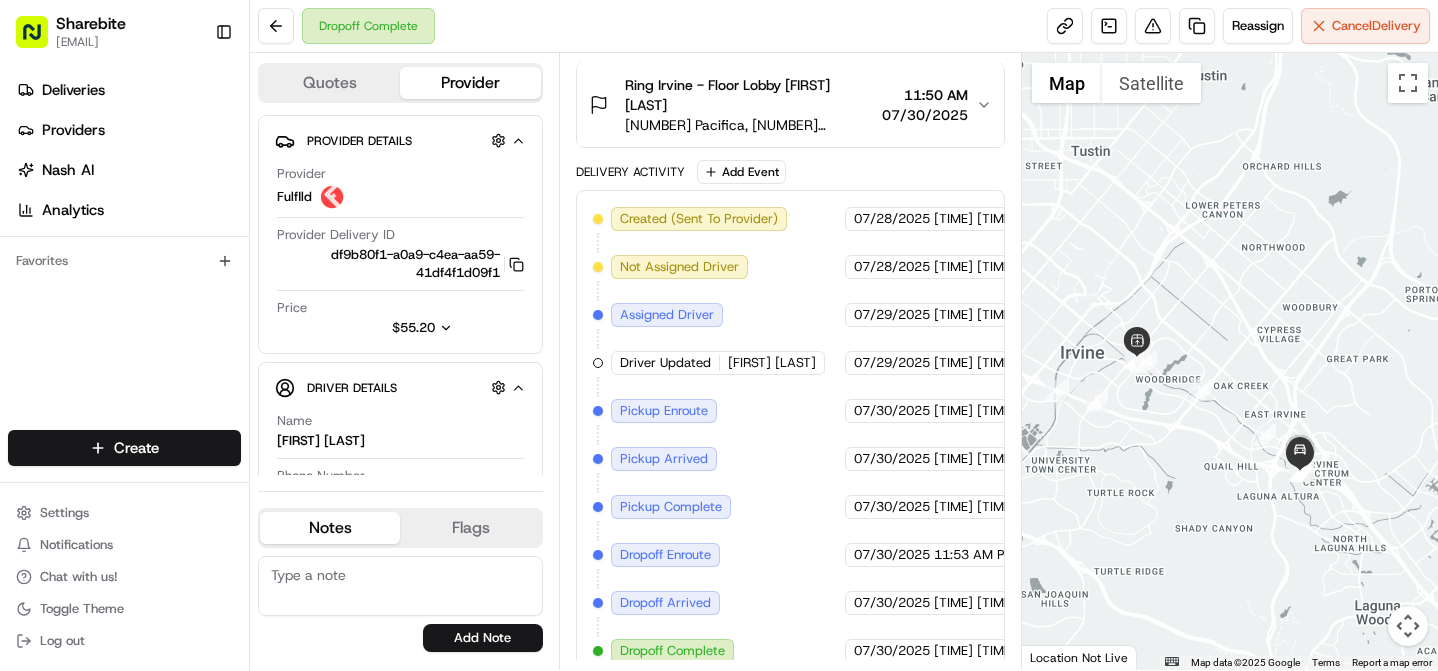 drag, startPoint x: 1050, startPoint y: 274, endPoint x: 1170, endPoint y: 421, distance: 189.76038 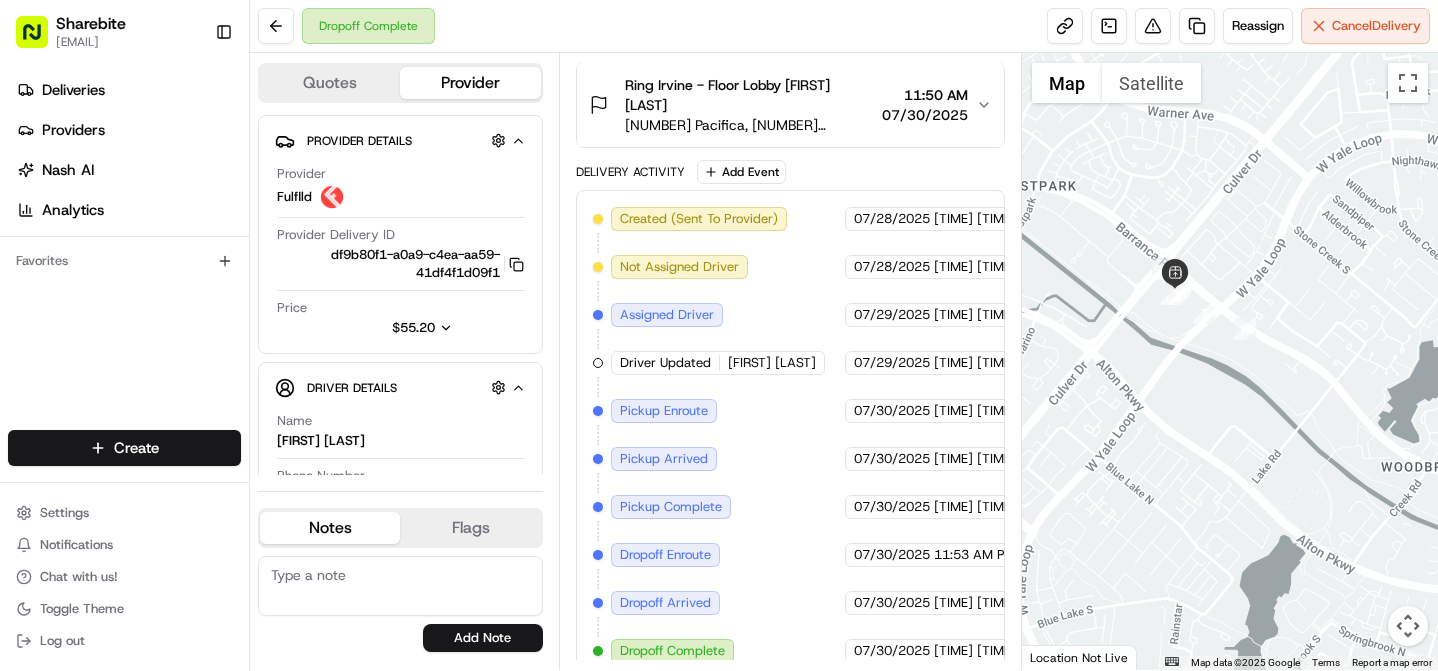 drag, startPoint x: 1193, startPoint y: 445, endPoint x: 1193, endPoint y: 257, distance: 188 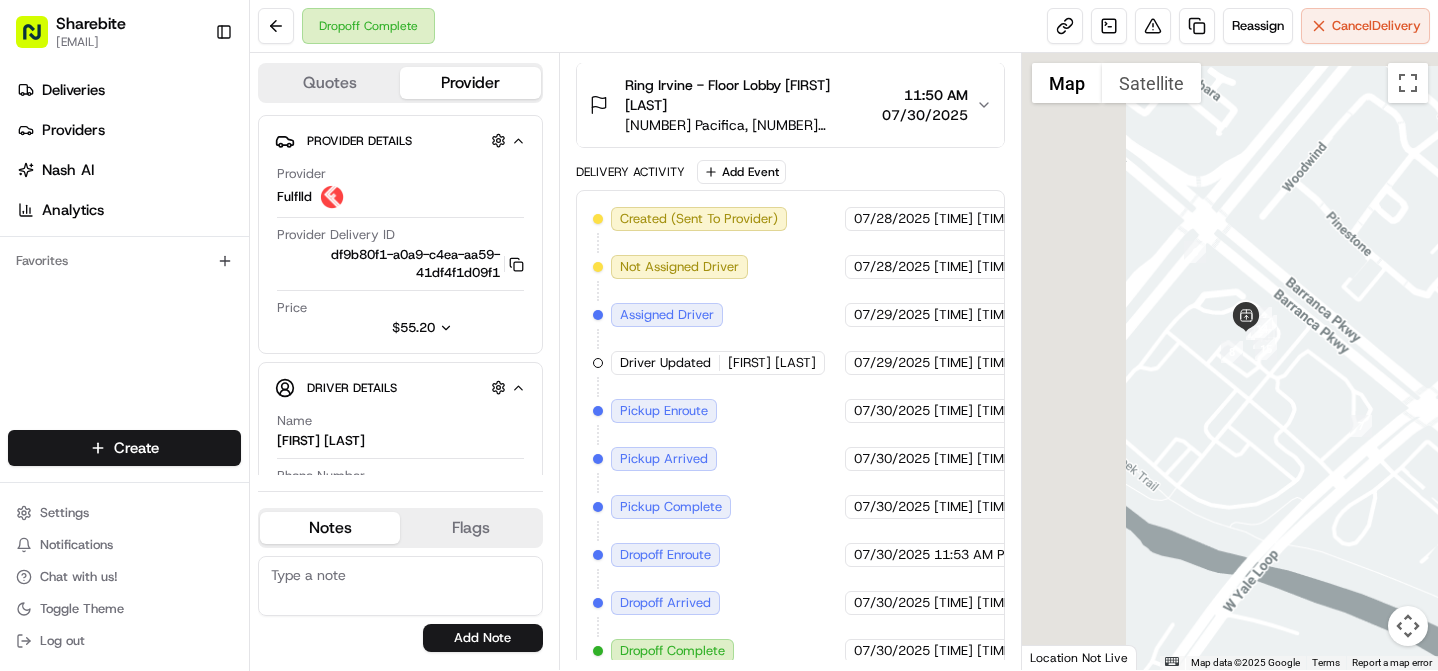 drag, startPoint x: 1196, startPoint y: 248, endPoint x: 1323, endPoint y: 504, distance: 285.77087 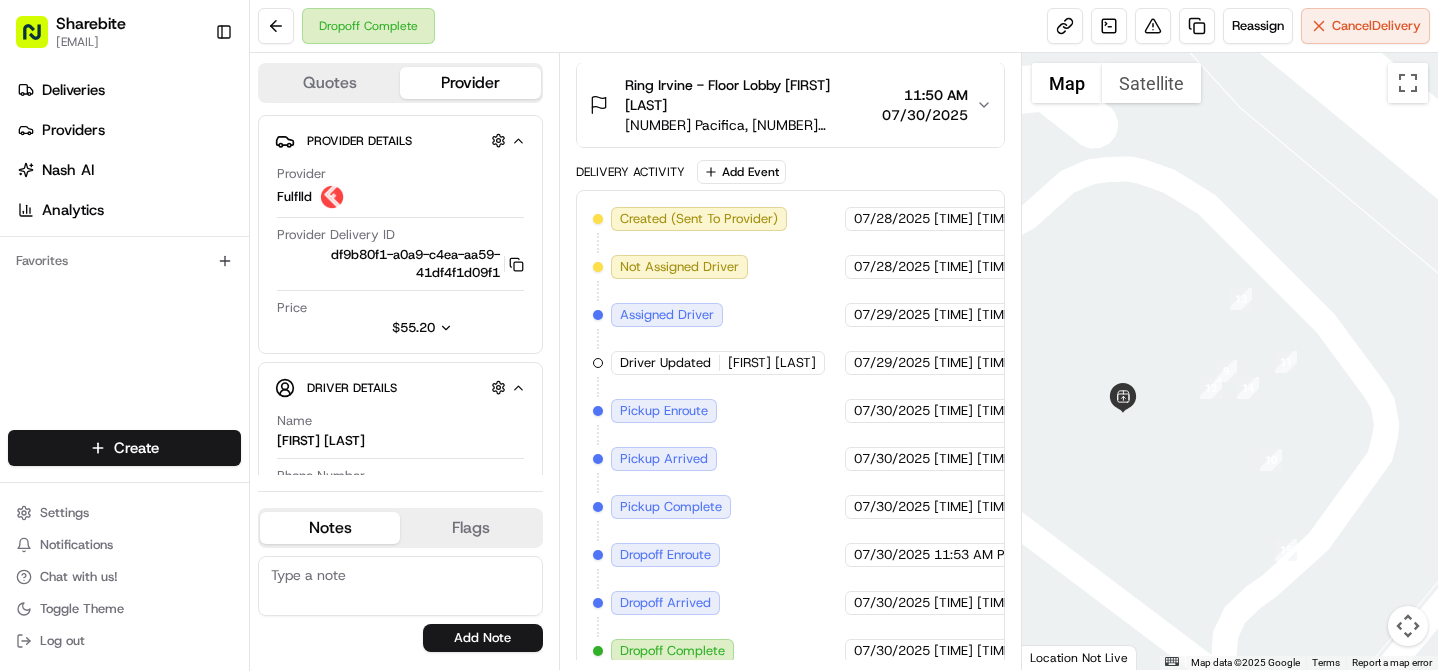 drag, startPoint x: 1279, startPoint y: 410, endPoint x: 1330, endPoint y: 245, distance: 172.70206 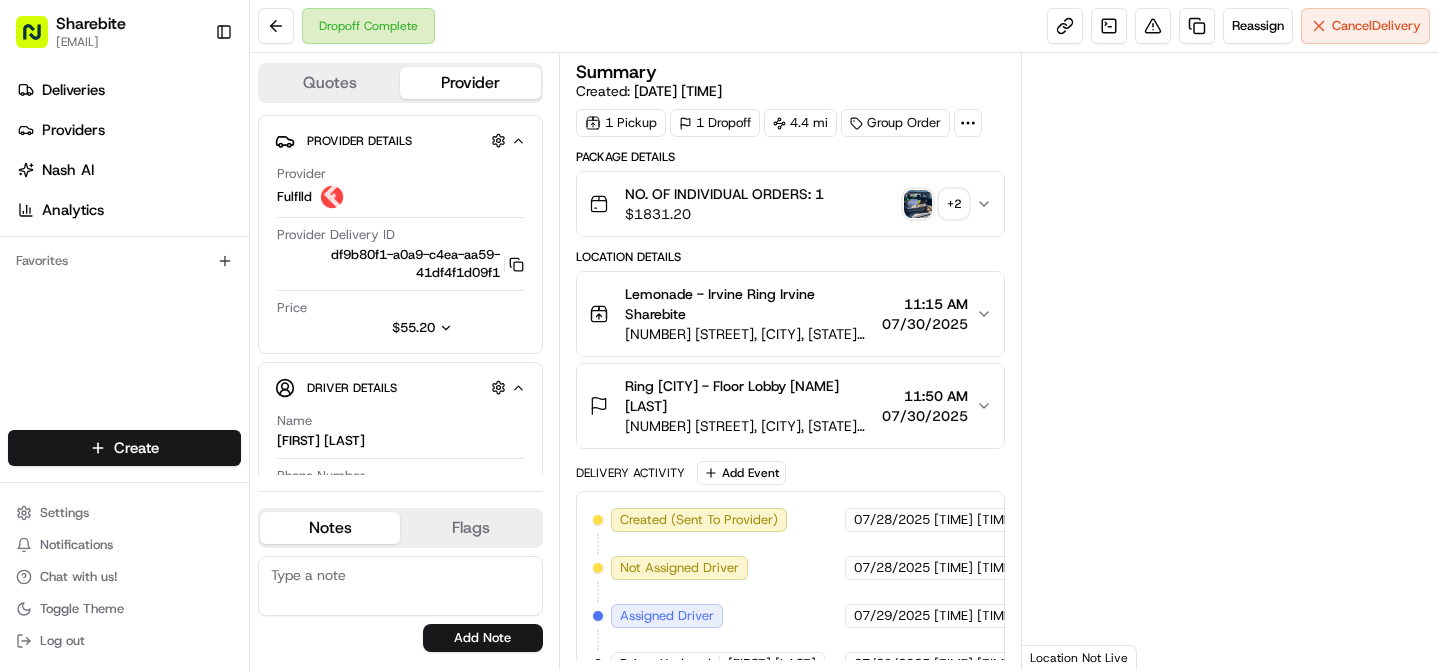 scroll, scrollTop: 0, scrollLeft: 0, axis: both 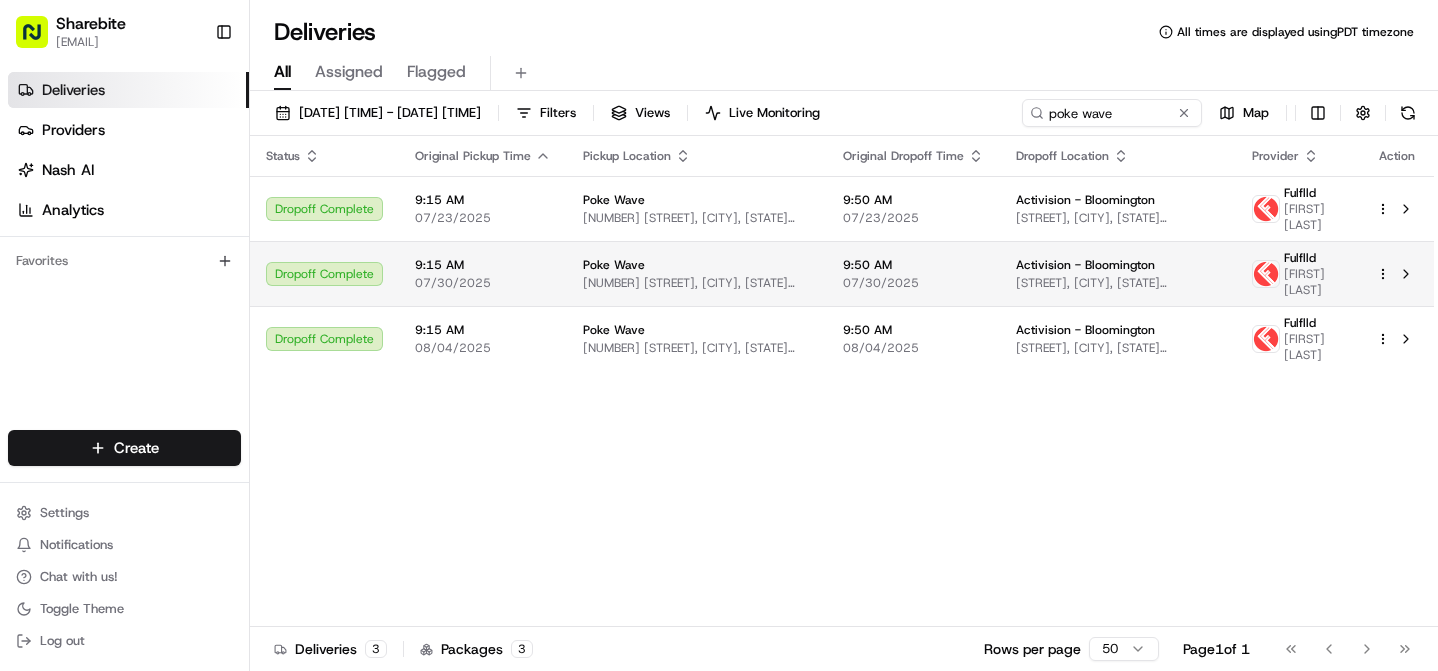 click on "Poke Wave 7153 France Ave S, Edina, MN 55435, USA" at bounding box center [697, 273] 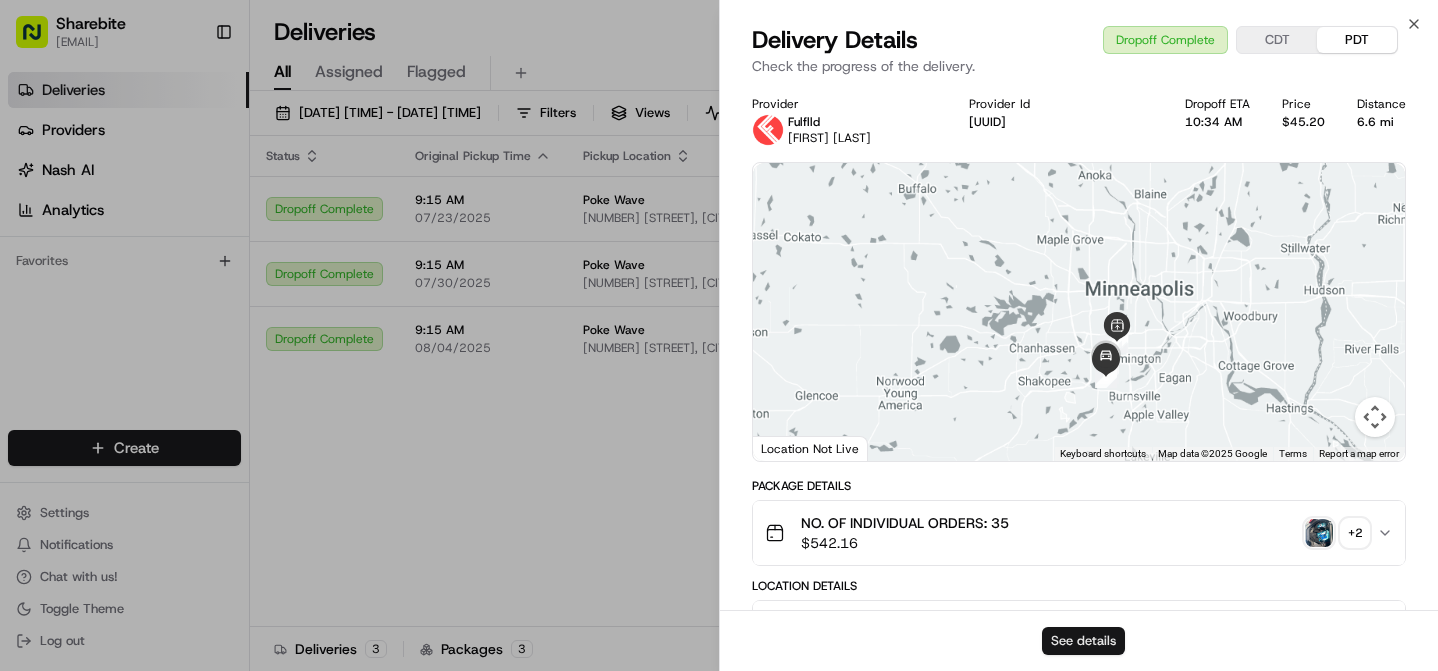 click on "See details" at bounding box center (1083, 641) 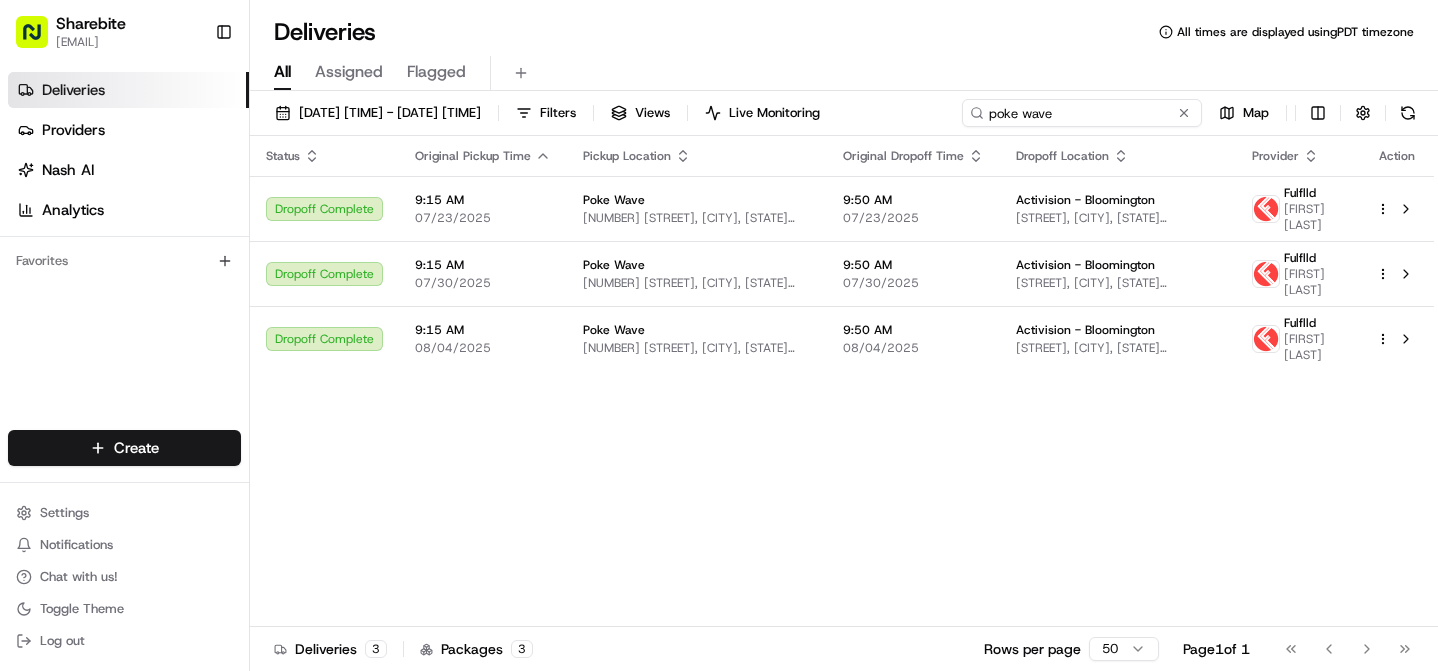 click on "poke wave" at bounding box center [1082, 113] 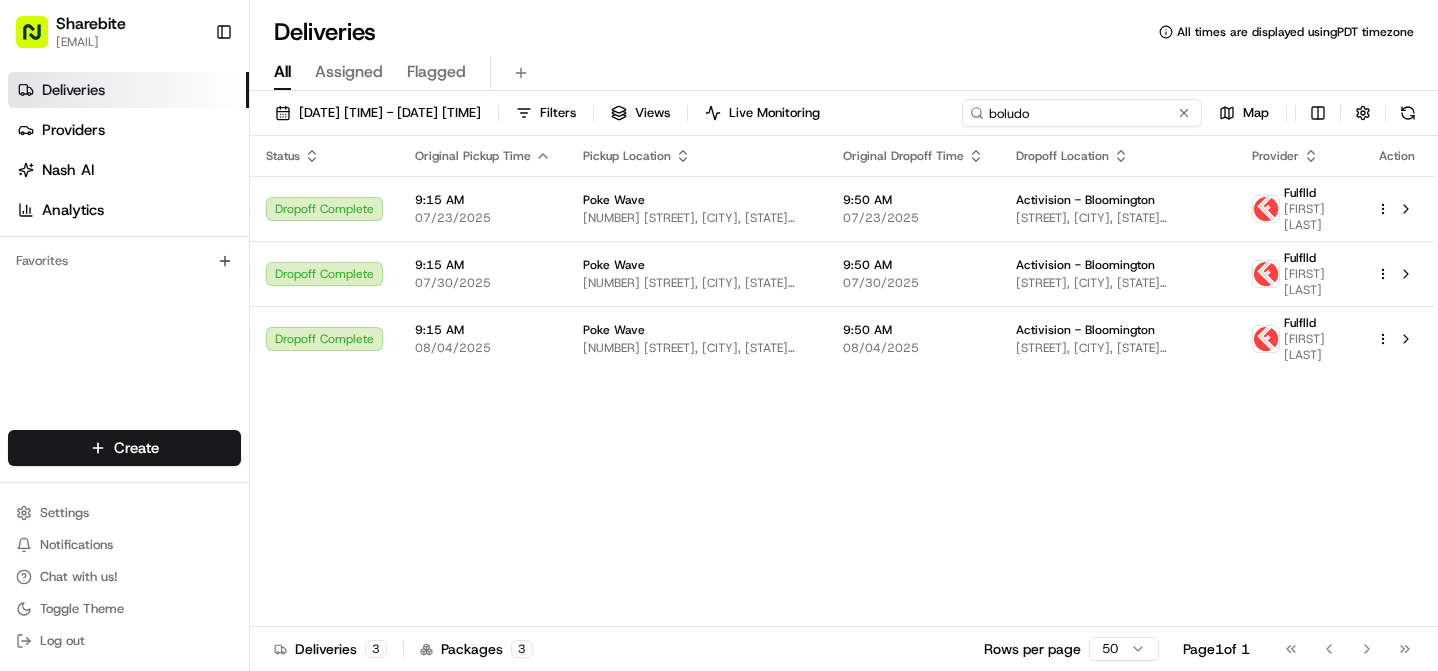 type on "boludo" 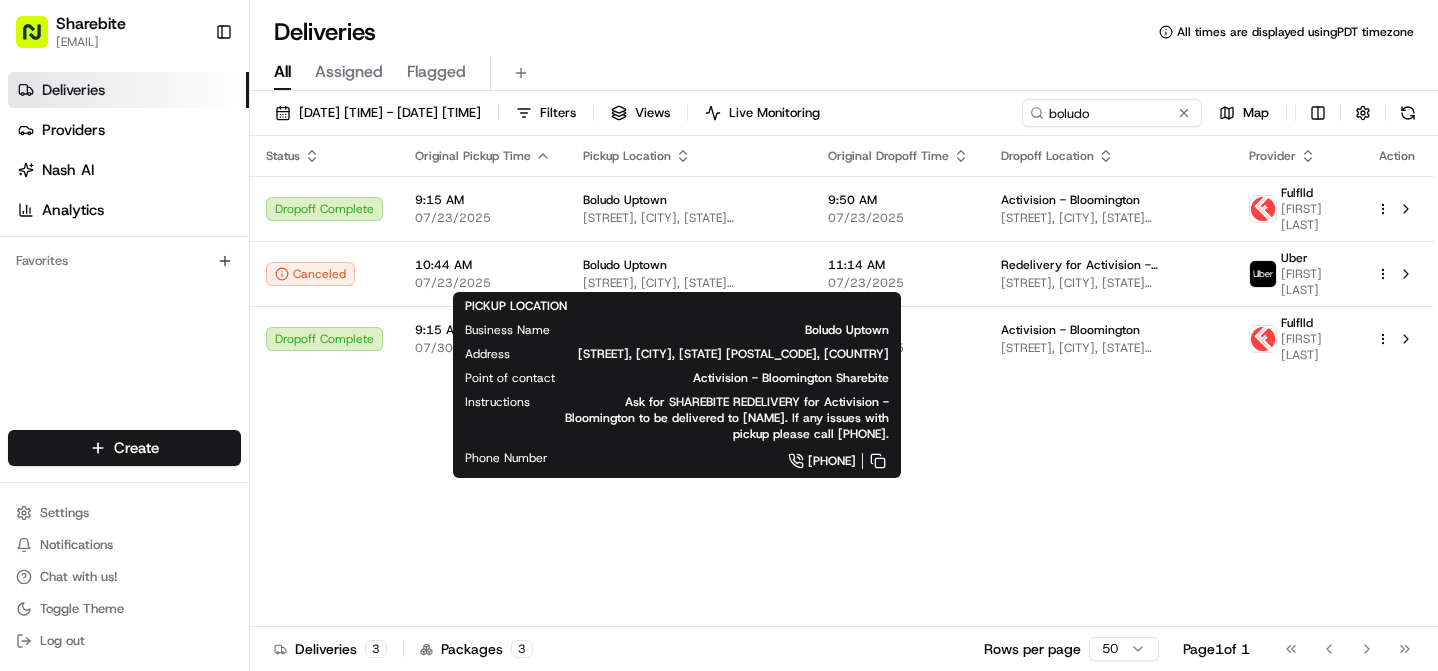 click on "Boludo Uptown" at bounding box center [735, 330] 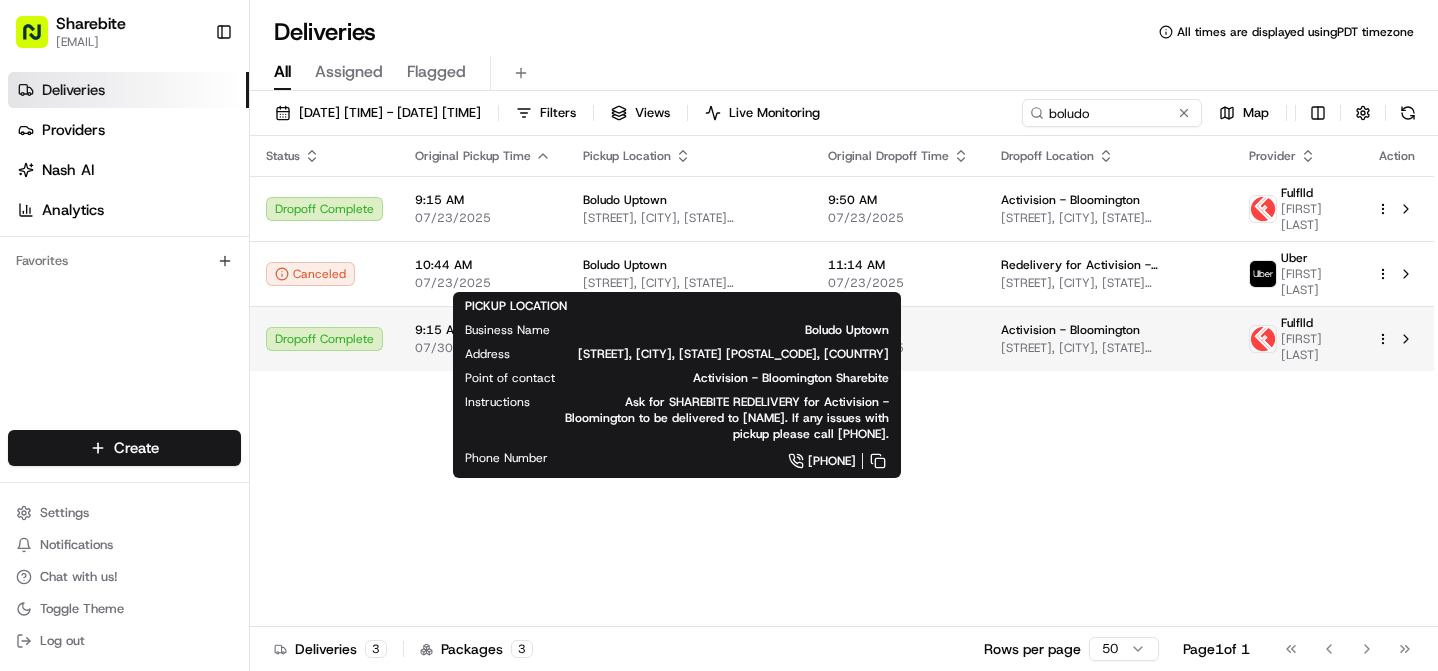 click on "Dropoff Complete" at bounding box center [324, 339] 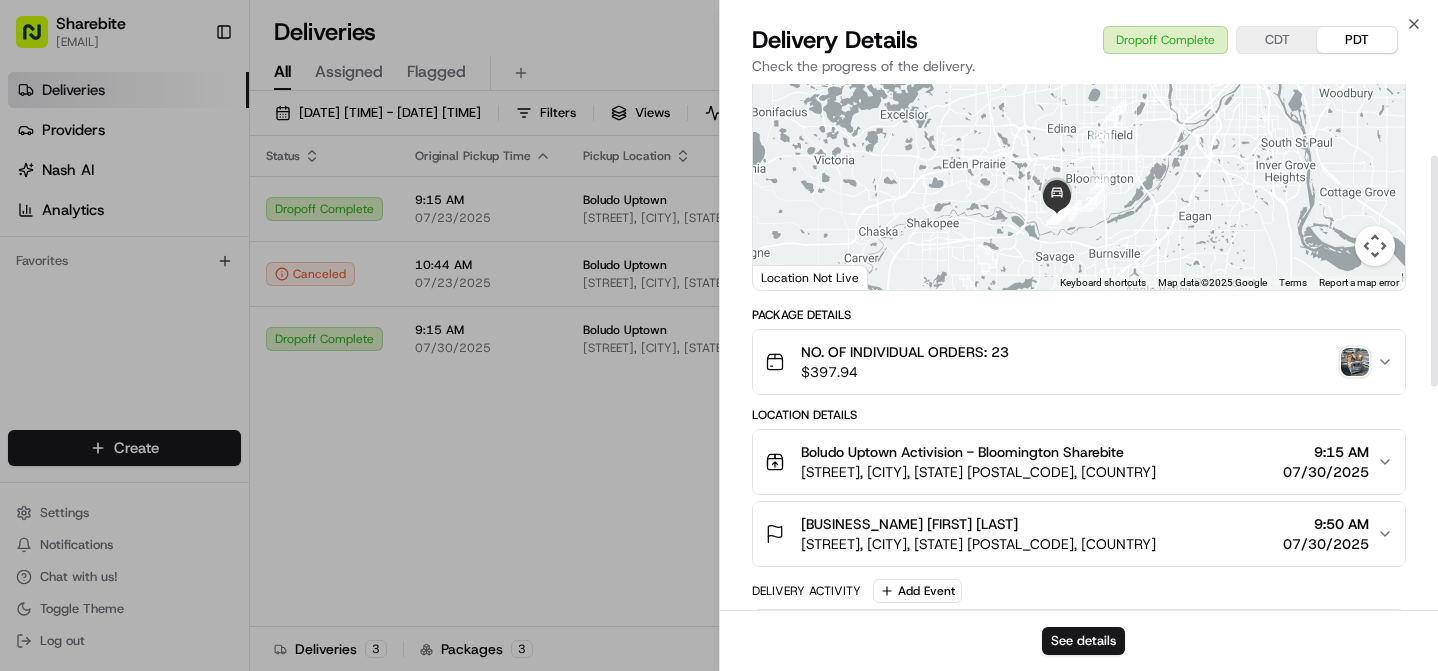 scroll, scrollTop: 196, scrollLeft: 0, axis: vertical 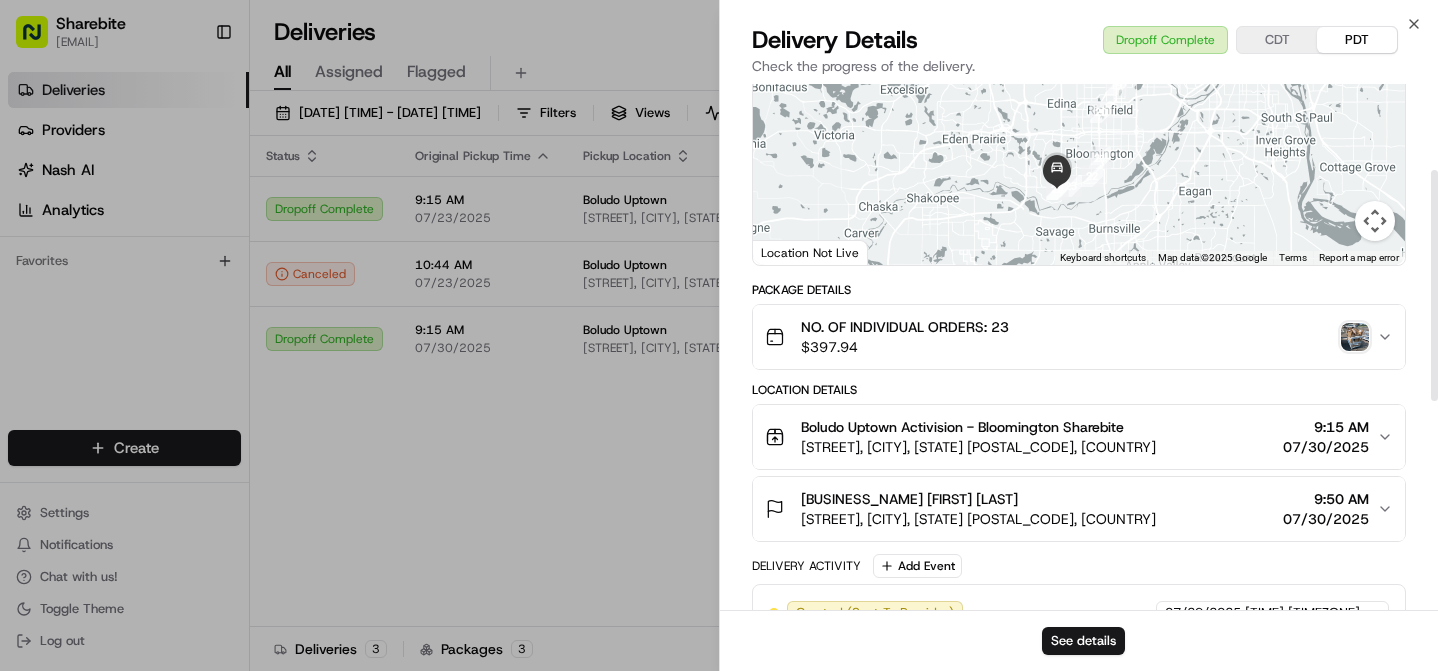 click on "See details" at bounding box center (1079, 640) 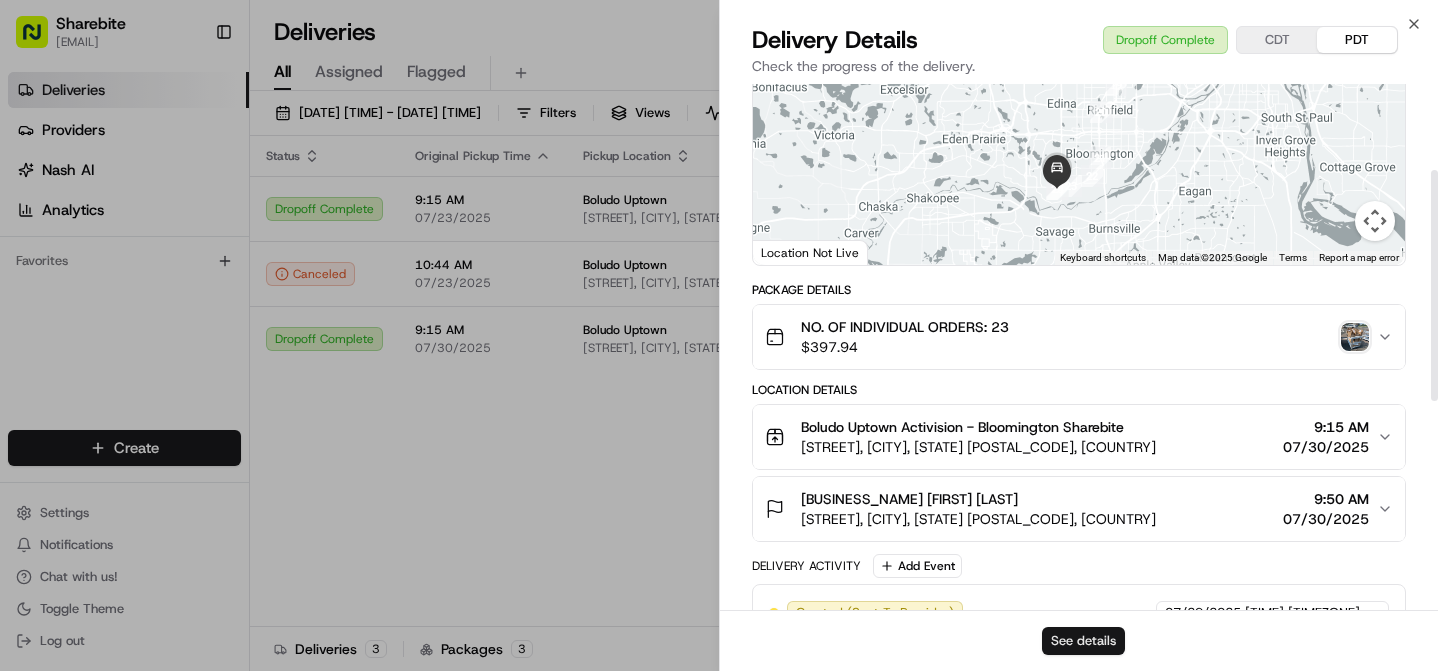 click on "See details" at bounding box center (1083, 641) 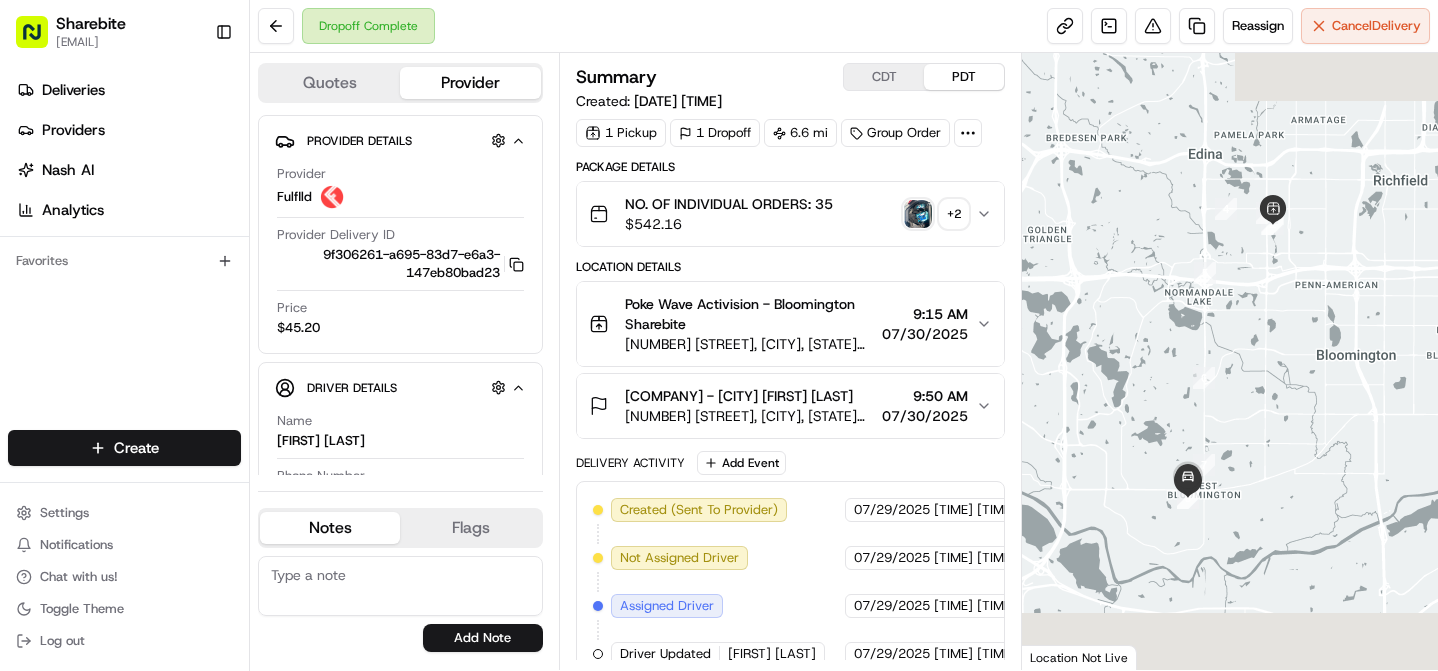 scroll, scrollTop: 0, scrollLeft: 0, axis: both 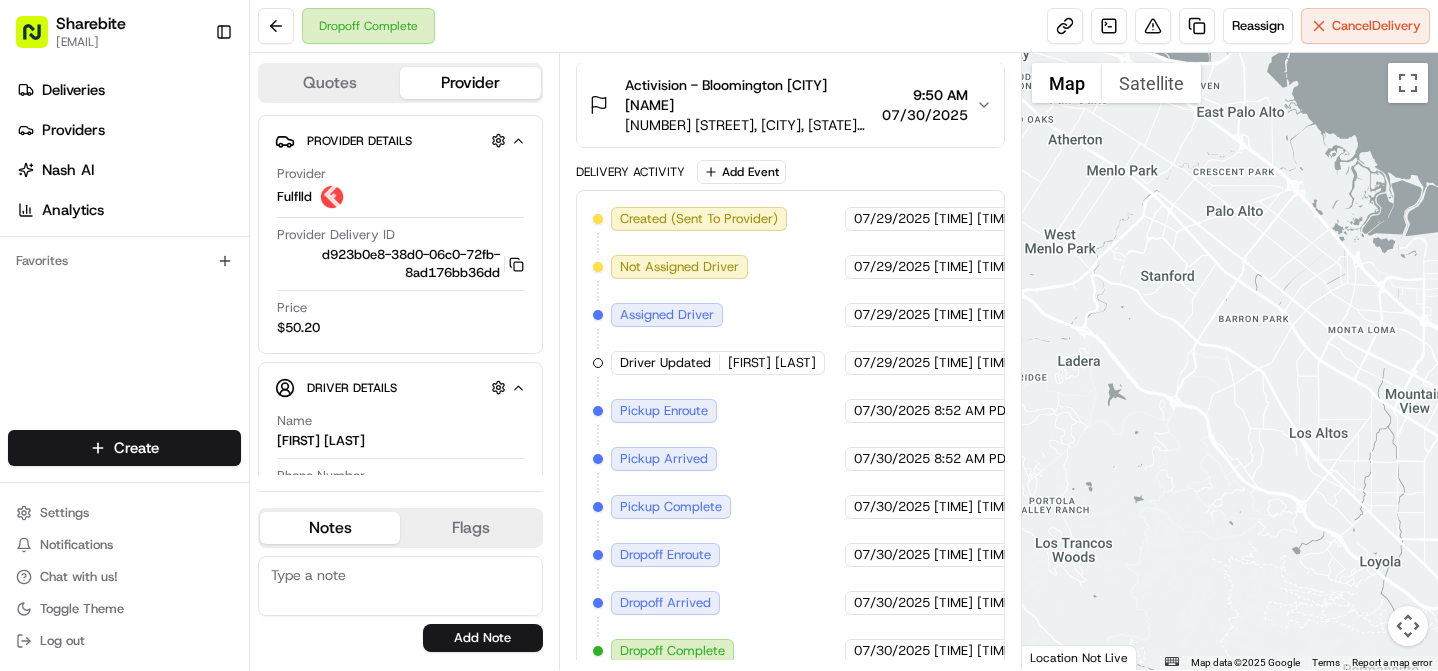 click at bounding box center (1230, 361) 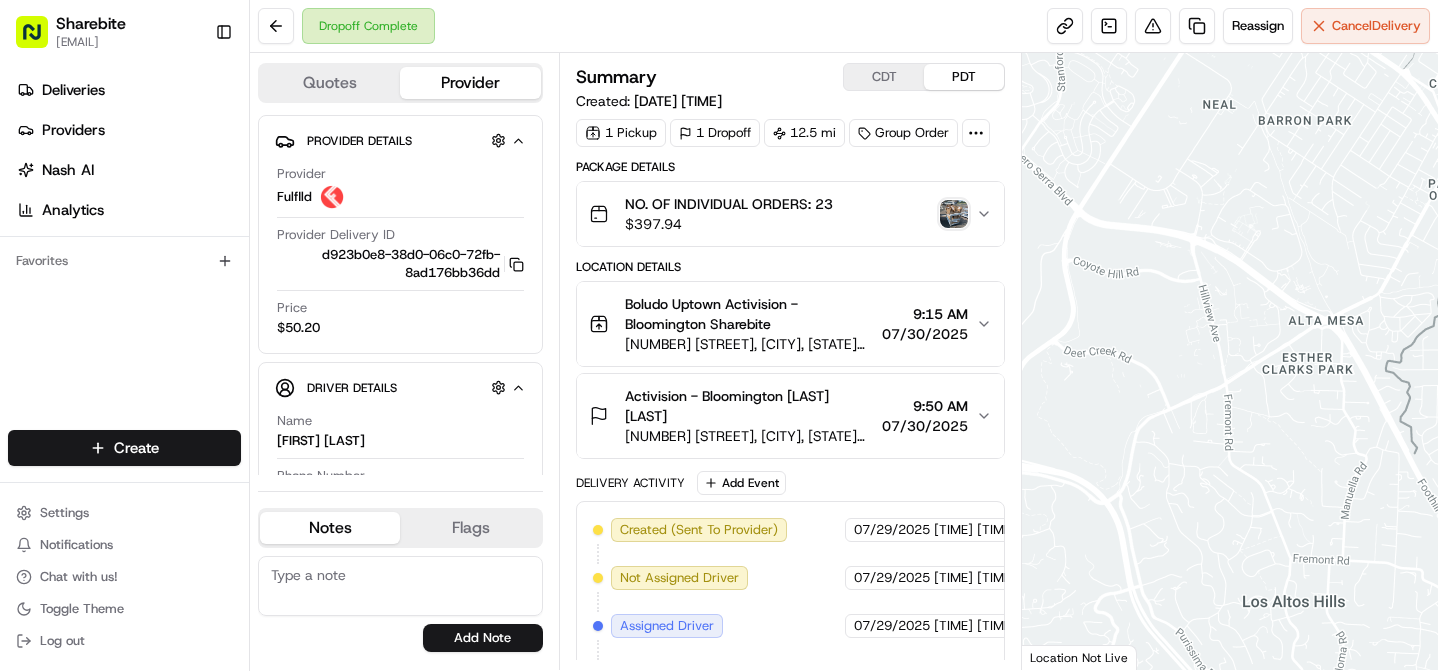 scroll, scrollTop: 0, scrollLeft: 0, axis: both 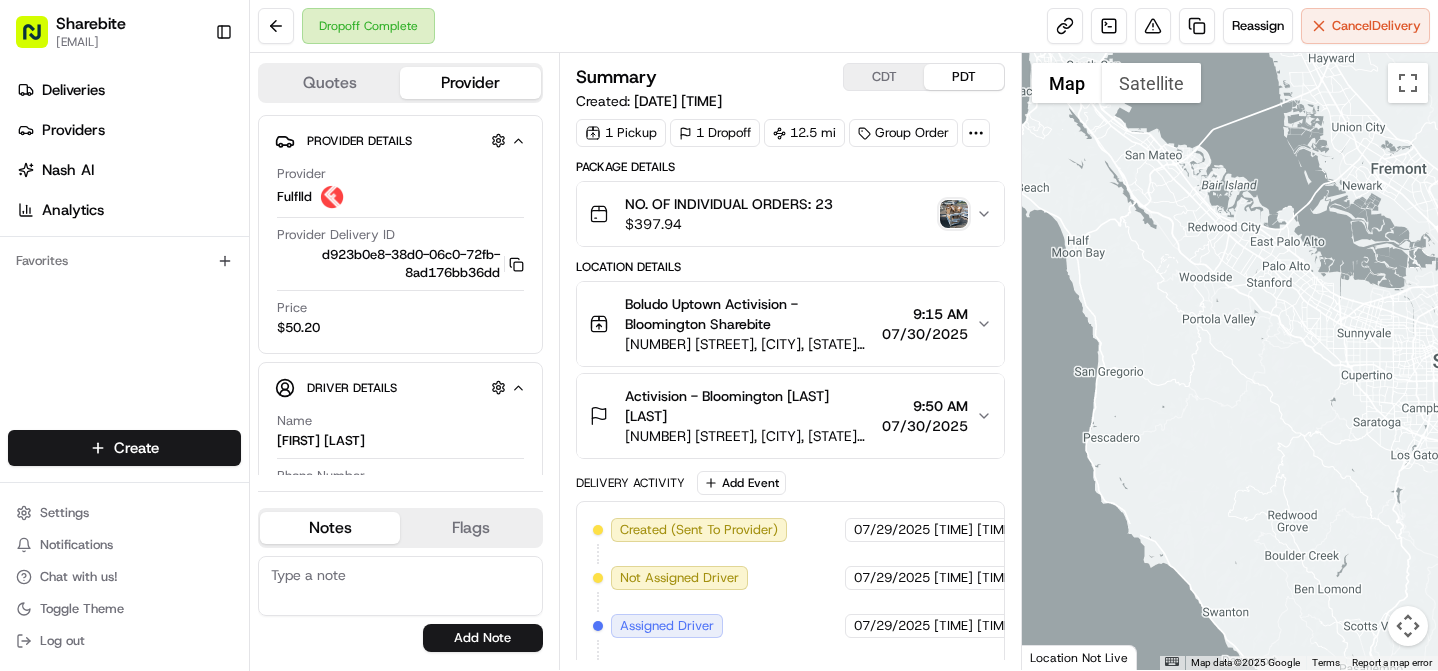click at bounding box center [1408, 626] 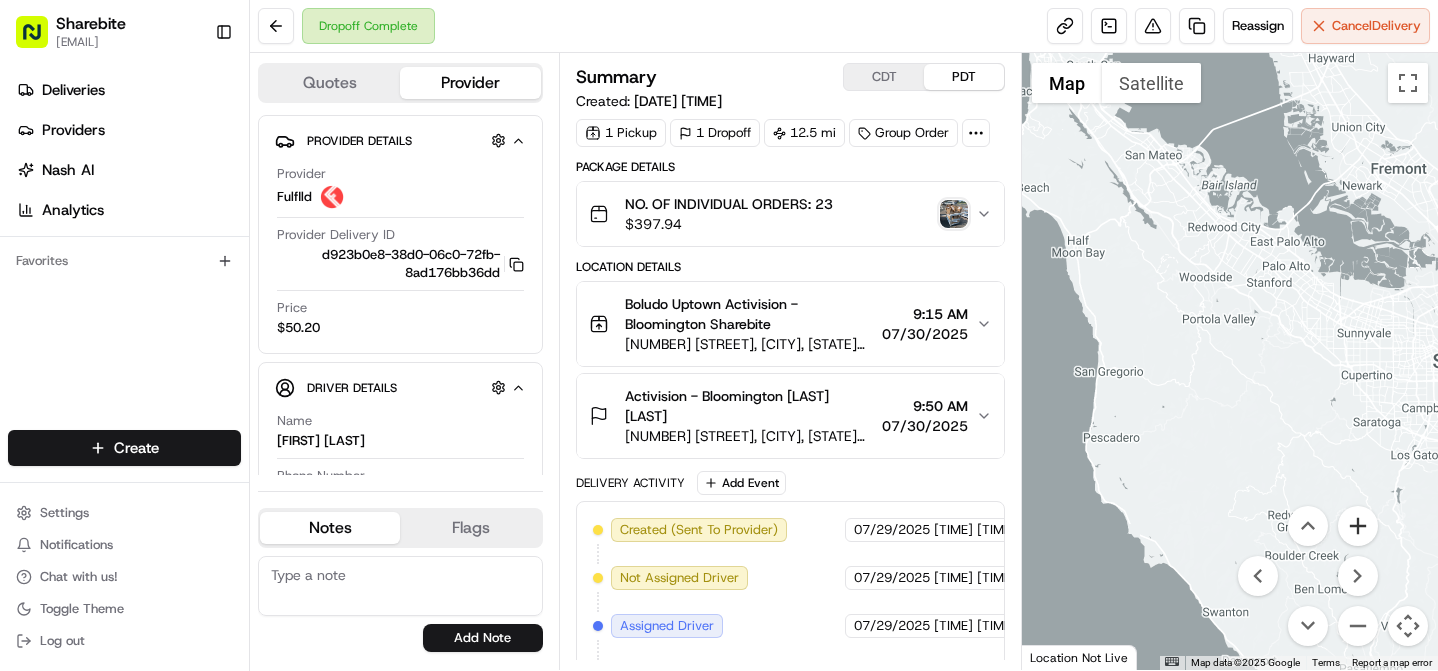 click at bounding box center [1358, 526] 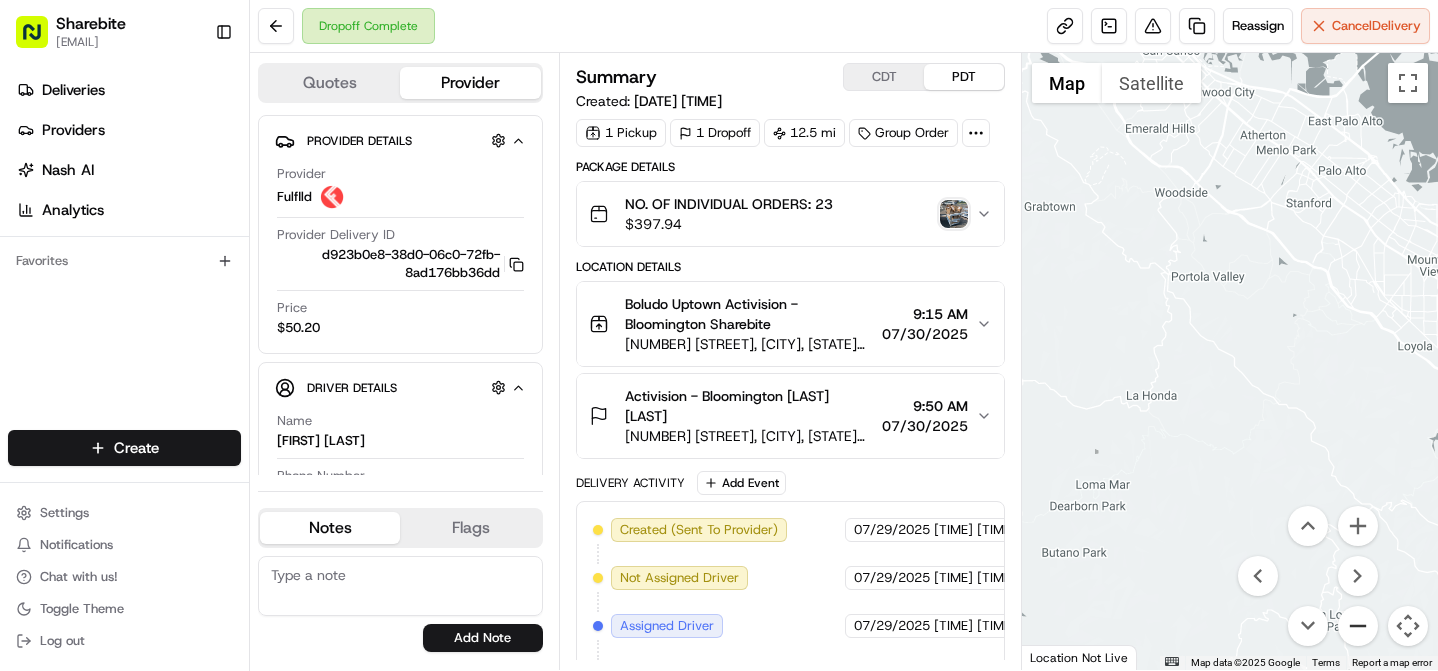 click at bounding box center (1358, 626) 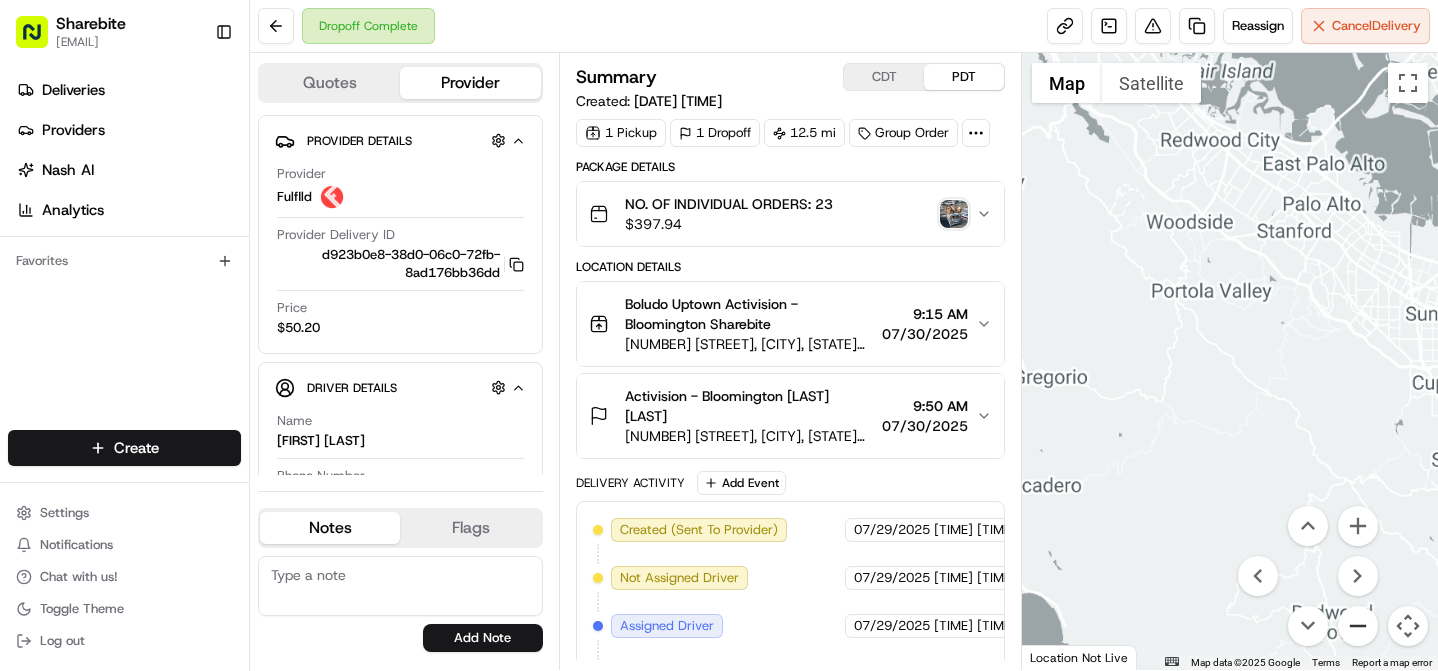 click at bounding box center [1358, 626] 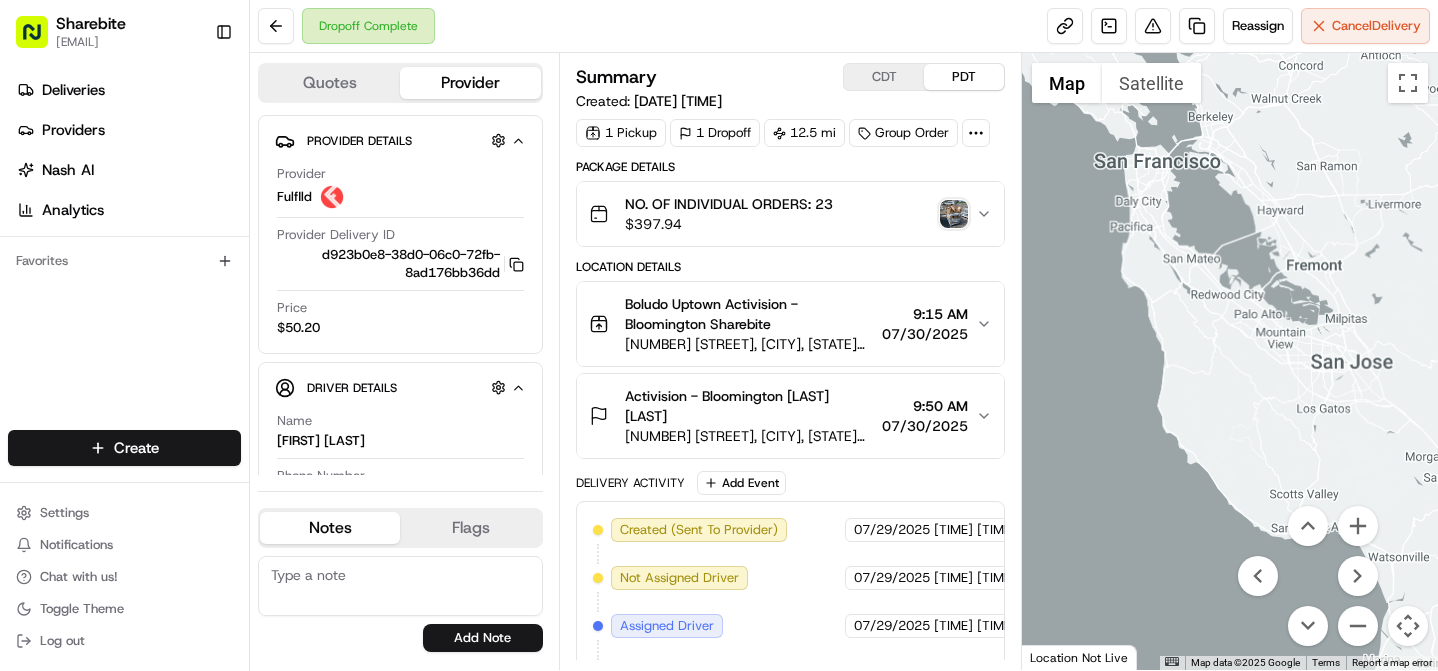 drag, startPoint x: 1371, startPoint y: 325, endPoint x: 1197, endPoint y: 492, distance: 241.17421 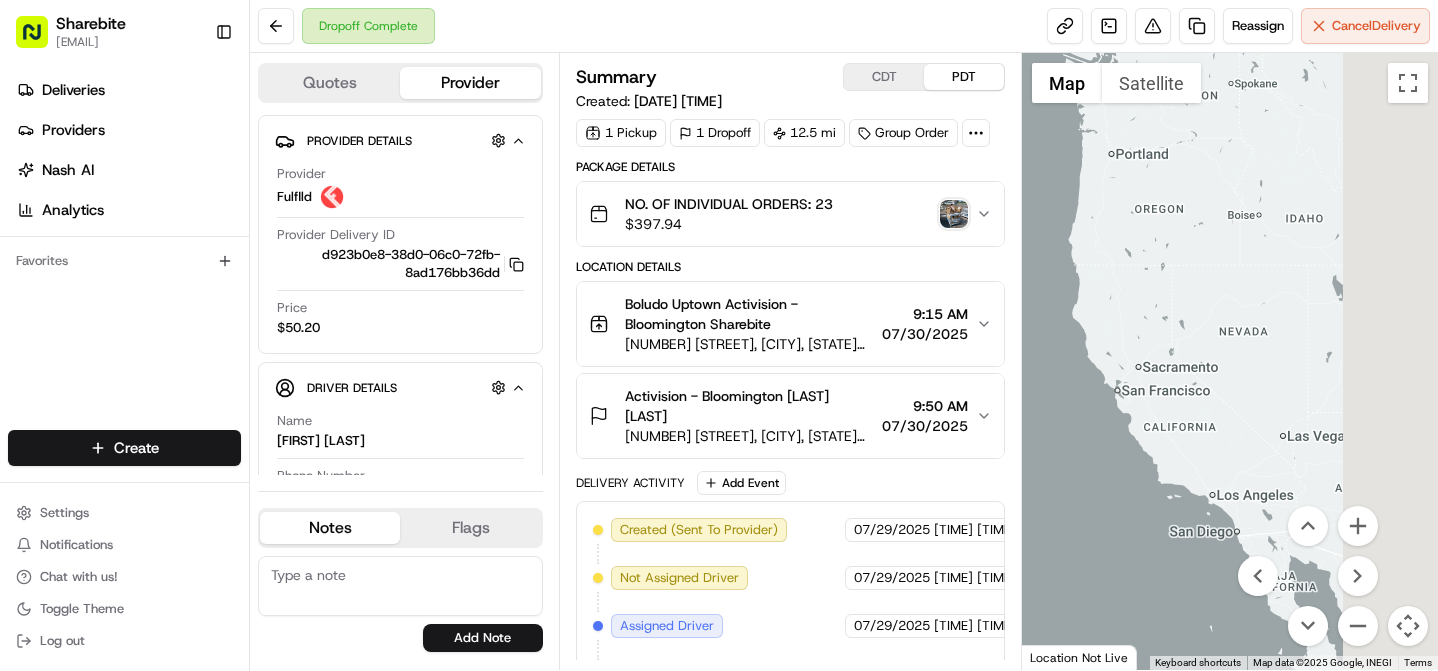 drag, startPoint x: 1354, startPoint y: 277, endPoint x: 1101, endPoint y: 380, distance: 273.16296 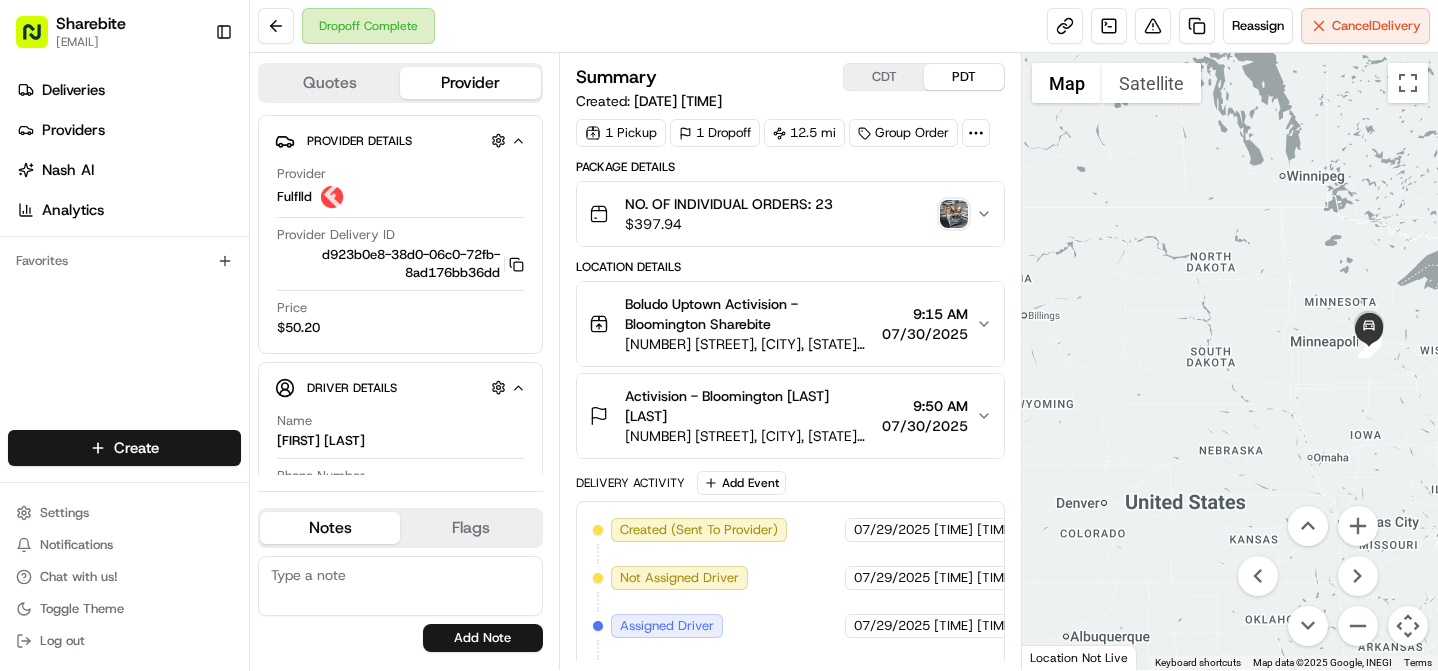 drag, startPoint x: 1388, startPoint y: 290, endPoint x: 1267, endPoint y: 346, distance: 133.33041 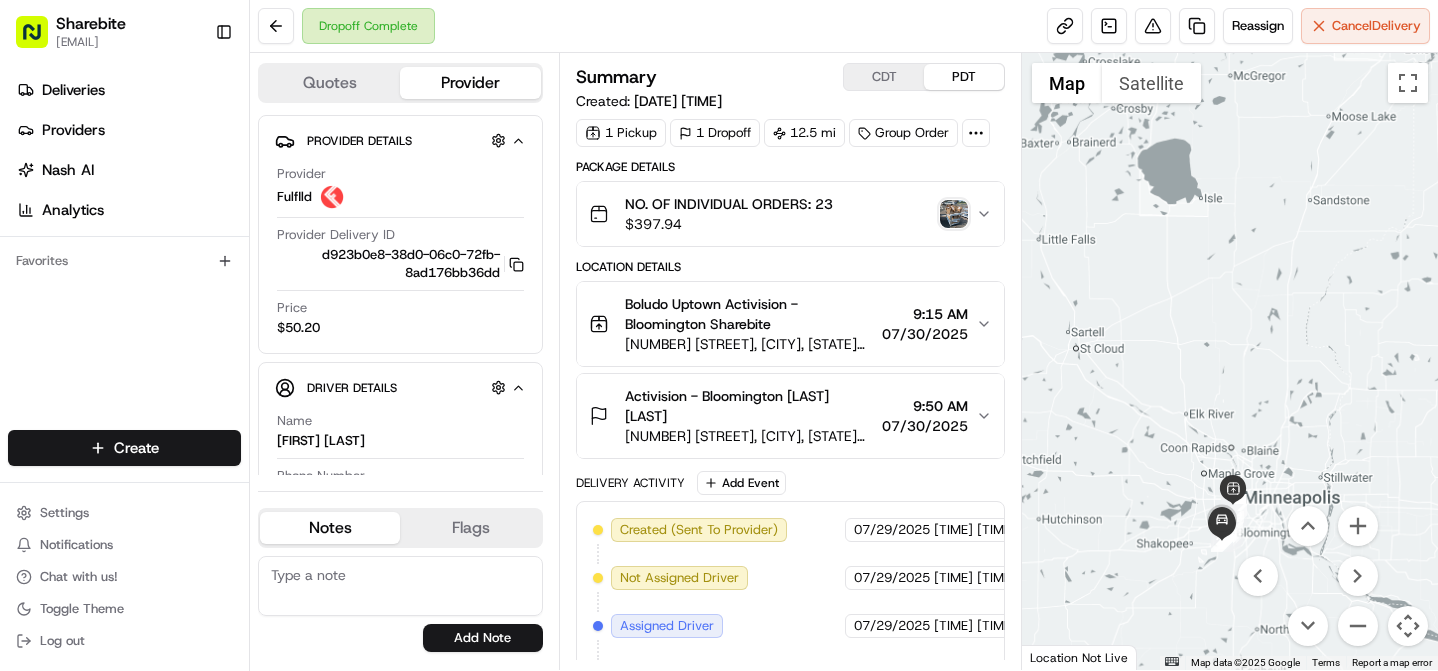 drag, startPoint x: 1245, startPoint y: 423, endPoint x: 1245, endPoint y: 313, distance: 110 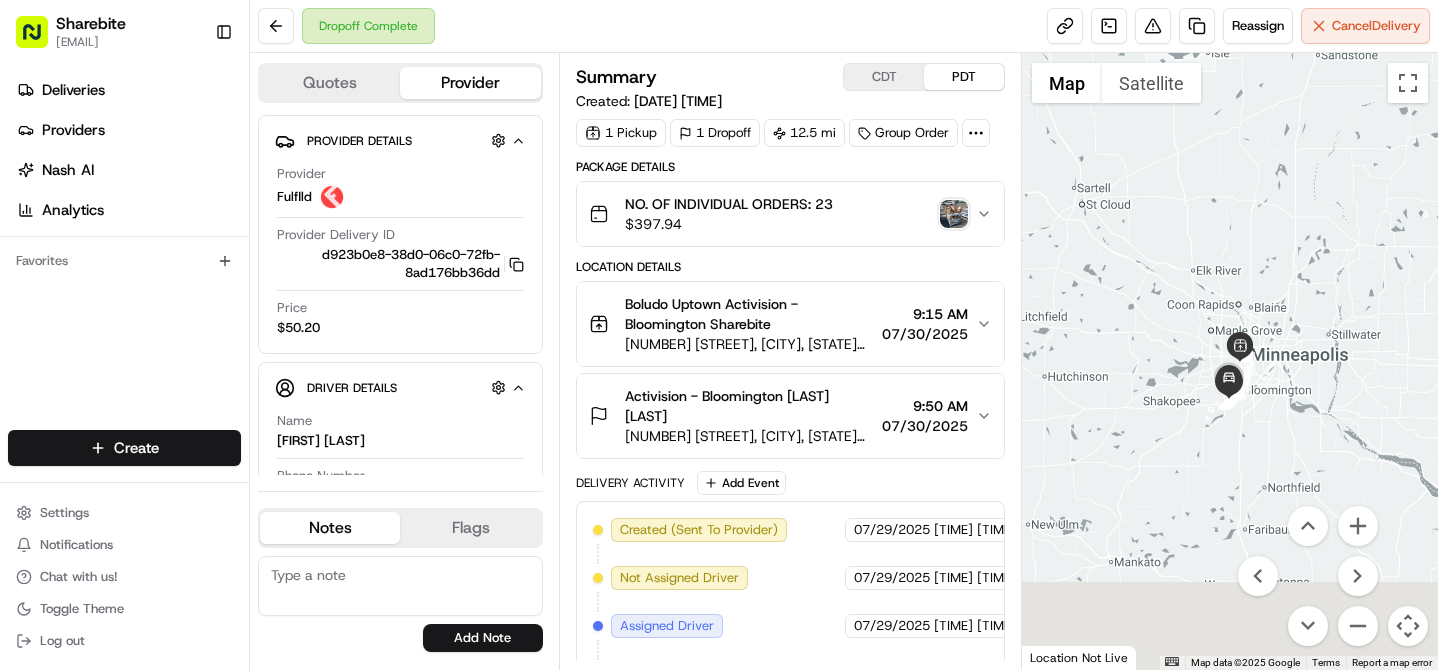 drag, startPoint x: 1218, startPoint y: 393, endPoint x: 1226, endPoint y: 272, distance: 121.264175 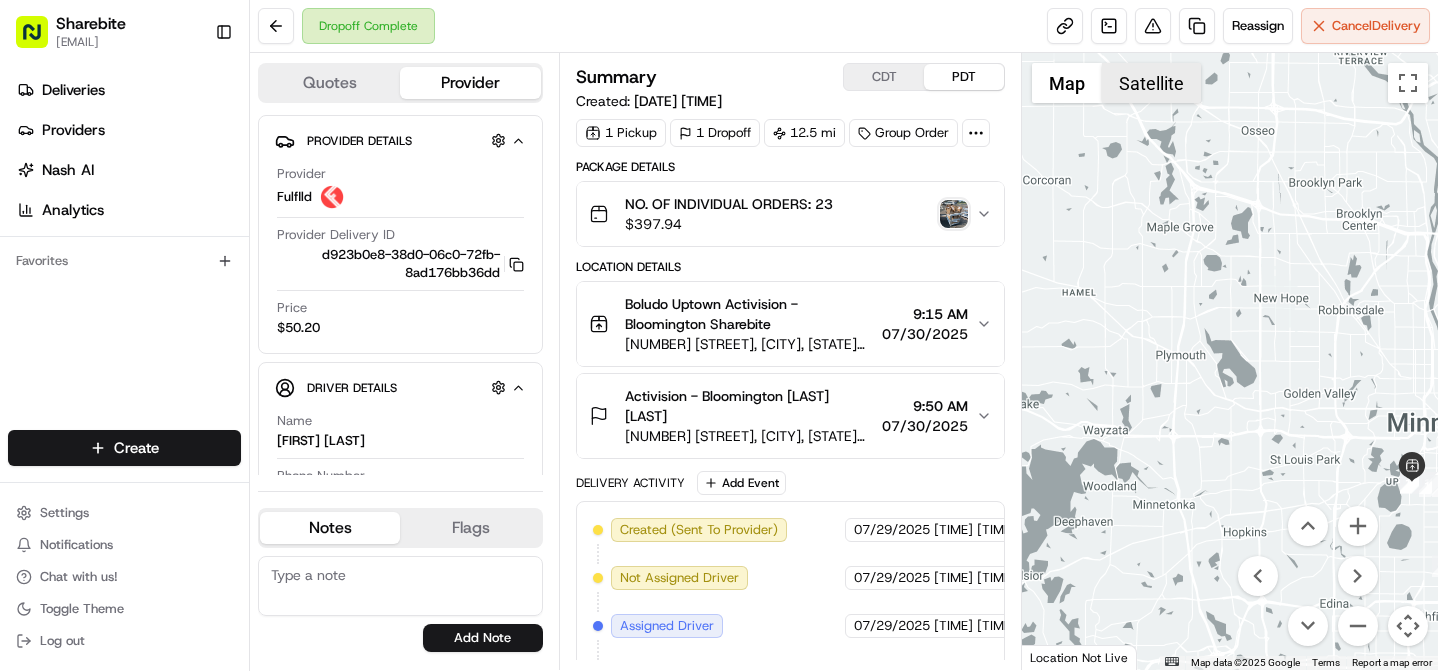 click on "Satellite" at bounding box center (1151, 83) 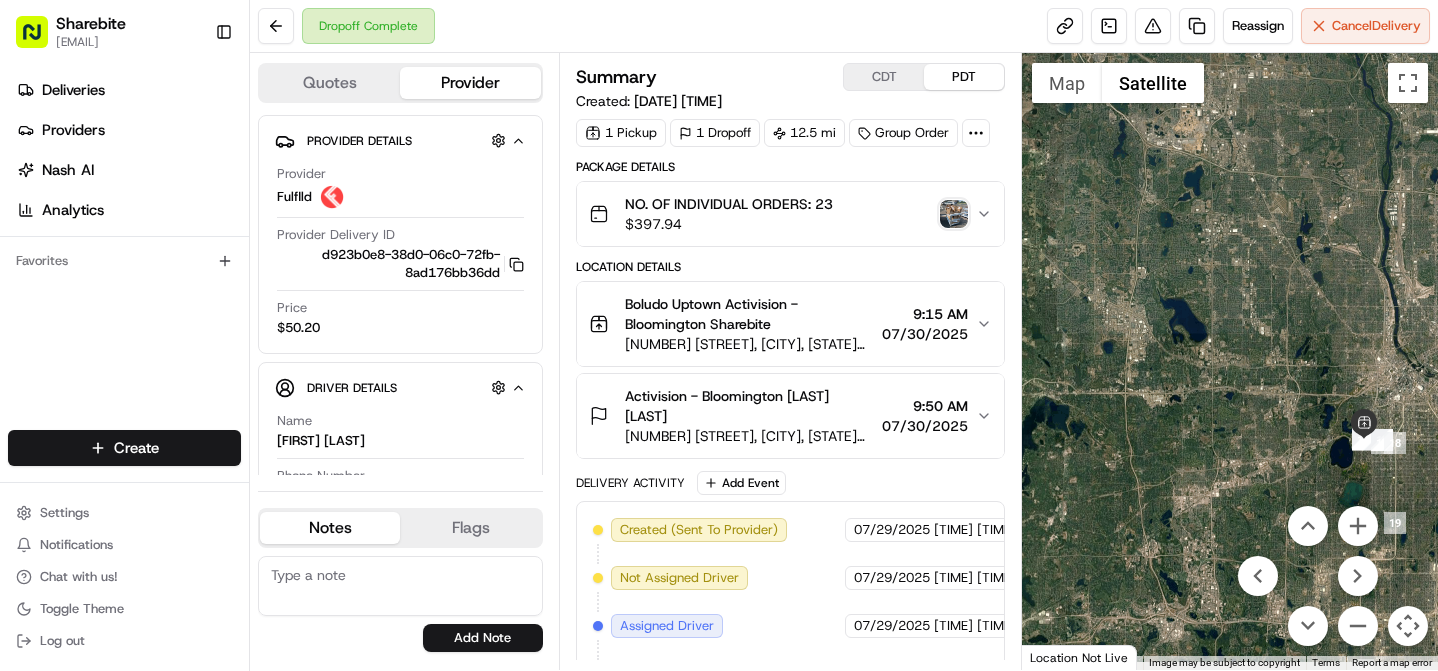 drag, startPoint x: 1249, startPoint y: 337, endPoint x: 1105, endPoint y: 178, distance: 214.51573 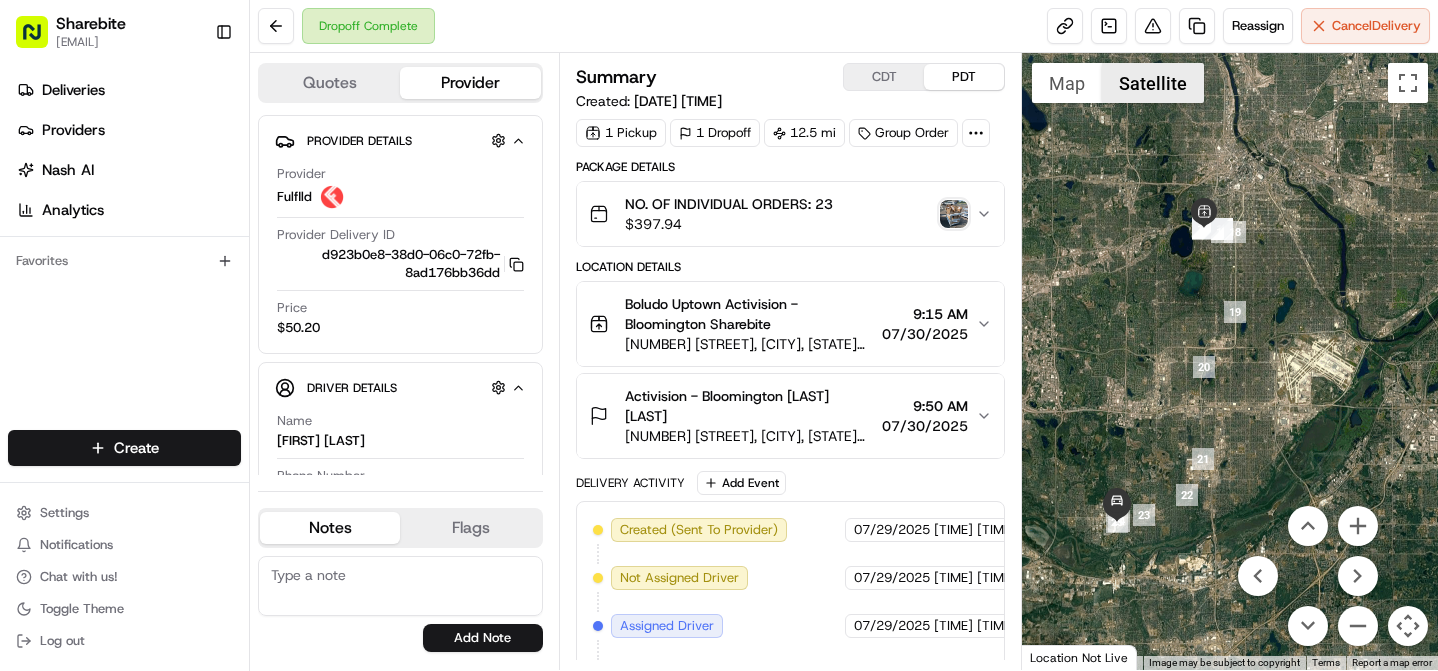 click on "Map" at bounding box center (1067, 83) 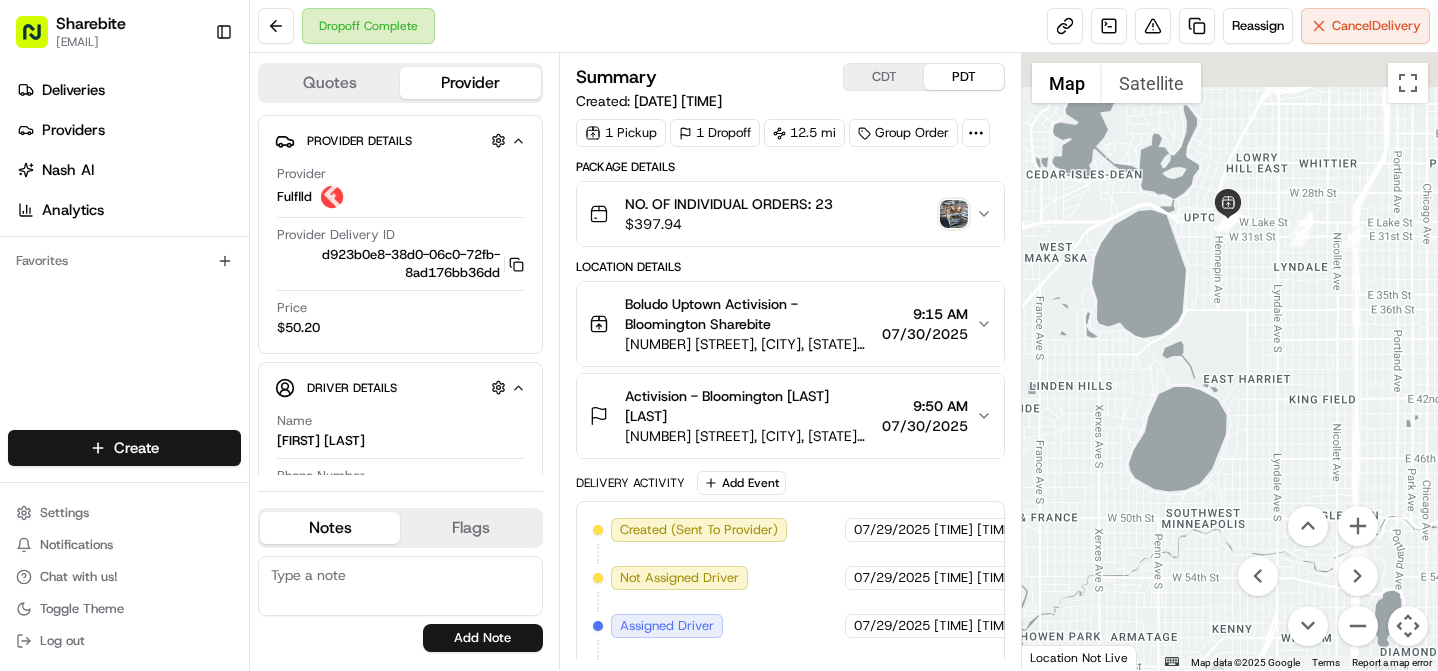 drag, startPoint x: 1242, startPoint y: 172, endPoint x: 1242, endPoint y: 463, distance: 291 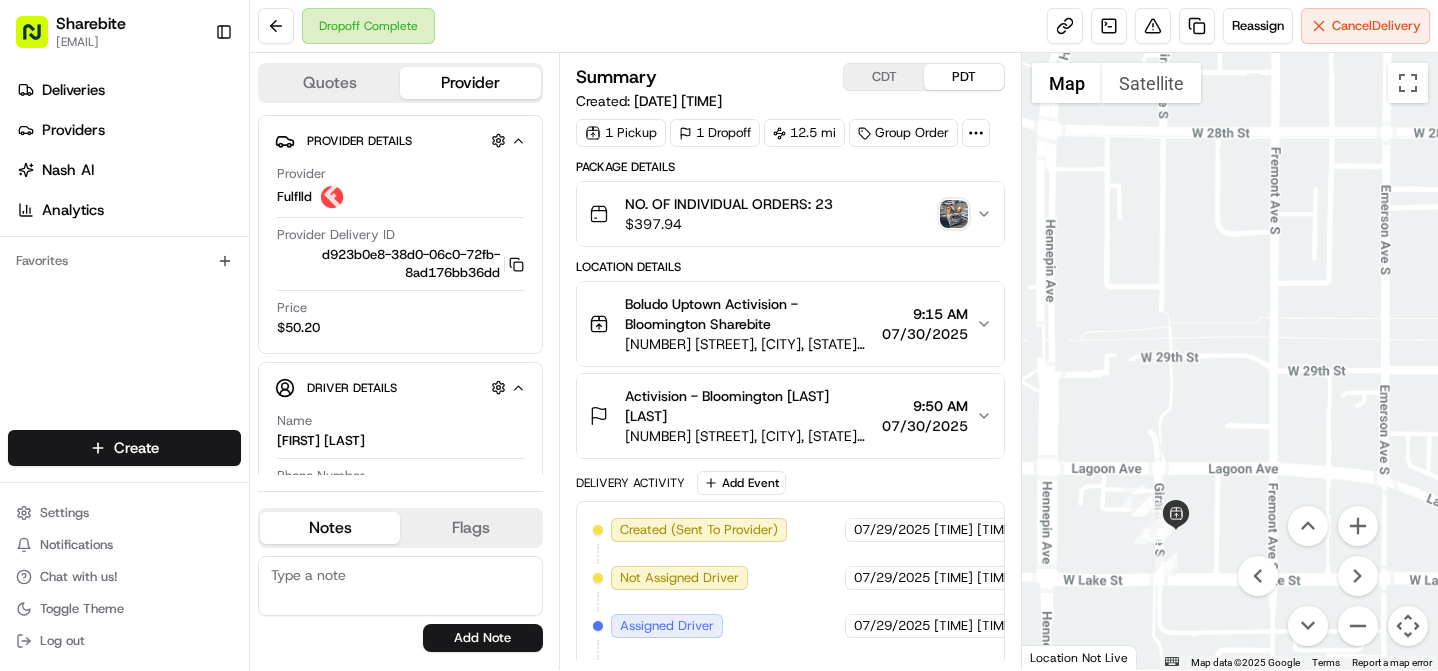 drag, startPoint x: 1220, startPoint y: 469, endPoint x: 1269, endPoint y: 242, distance: 232.22833 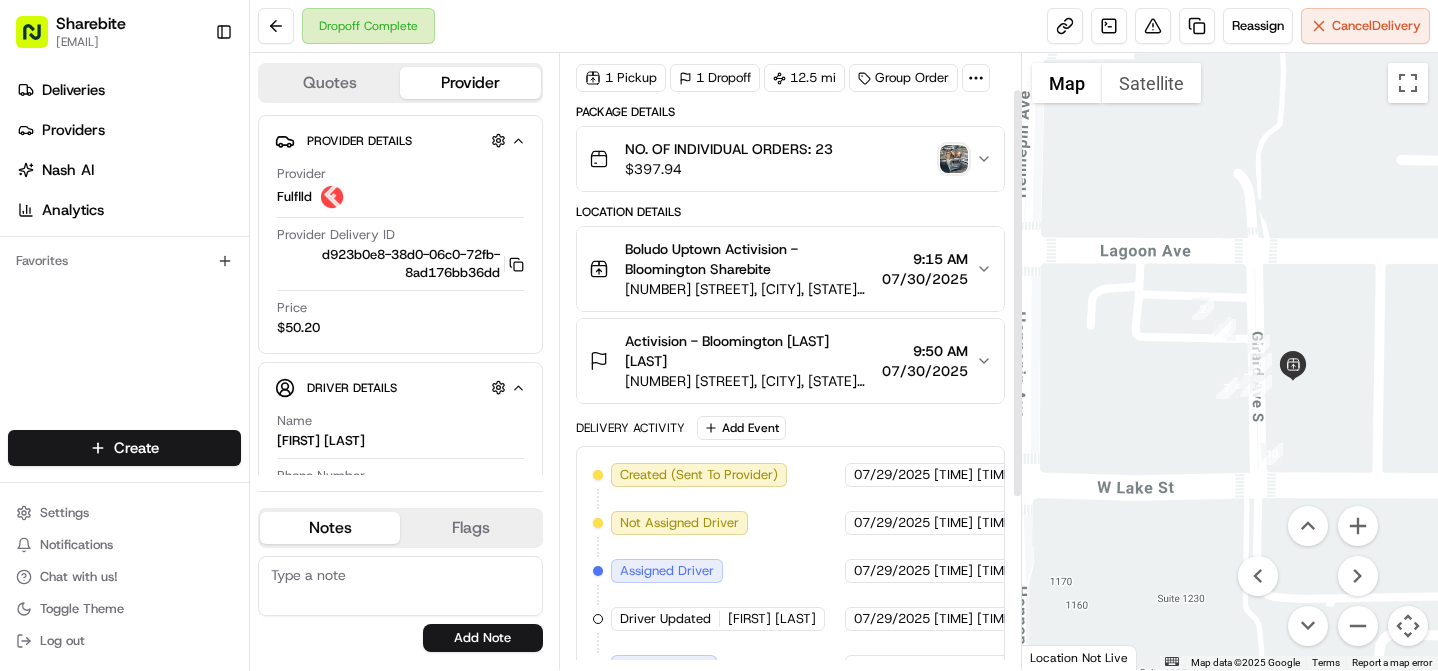 scroll, scrollTop: 0, scrollLeft: 0, axis: both 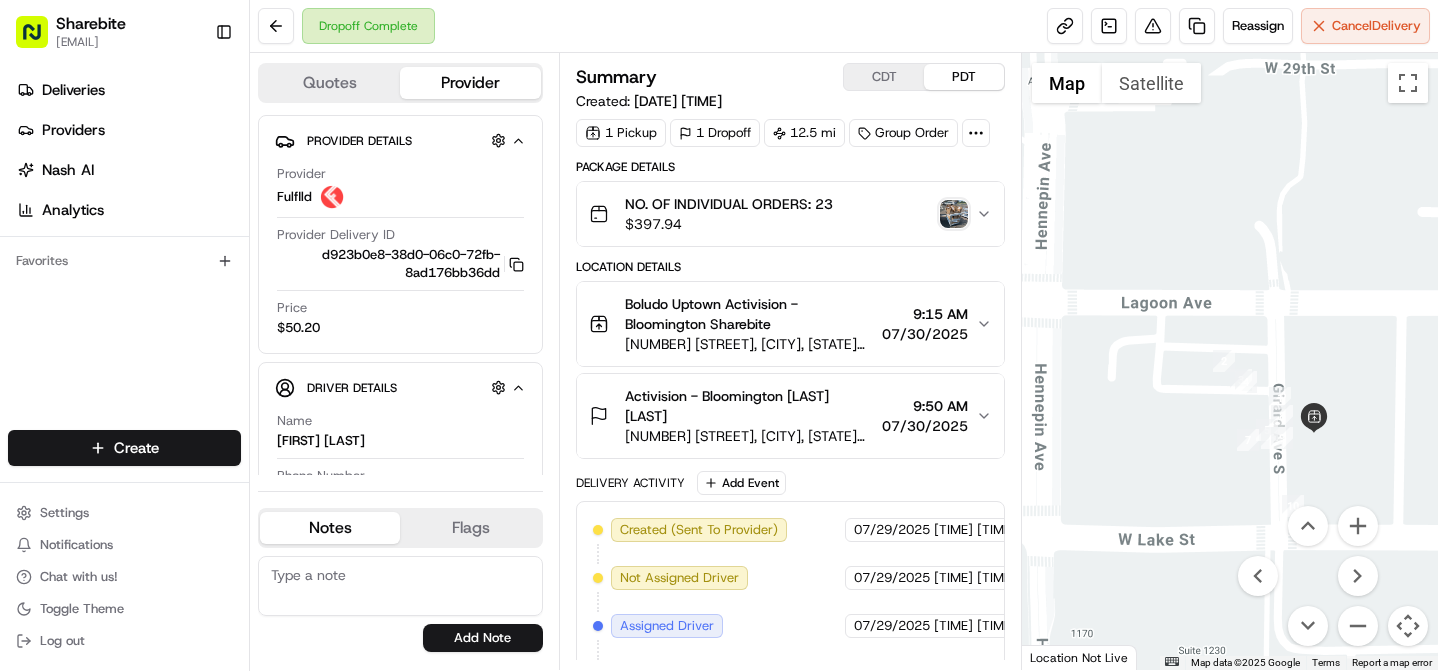 drag, startPoint x: 1202, startPoint y: 422, endPoint x: 1152, endPoint y: 280, distance: 150.54567 